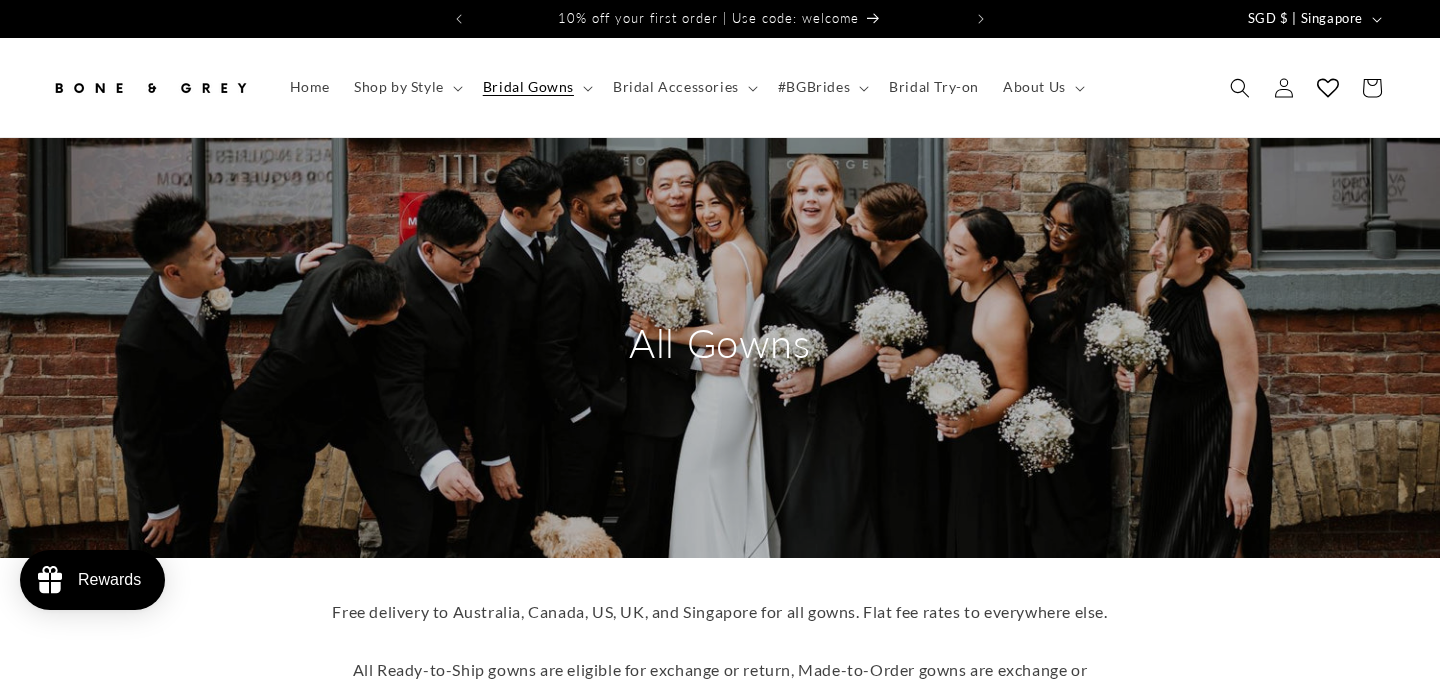 scroll, scrollTop: 0, scrollLeft: 0, axis: both 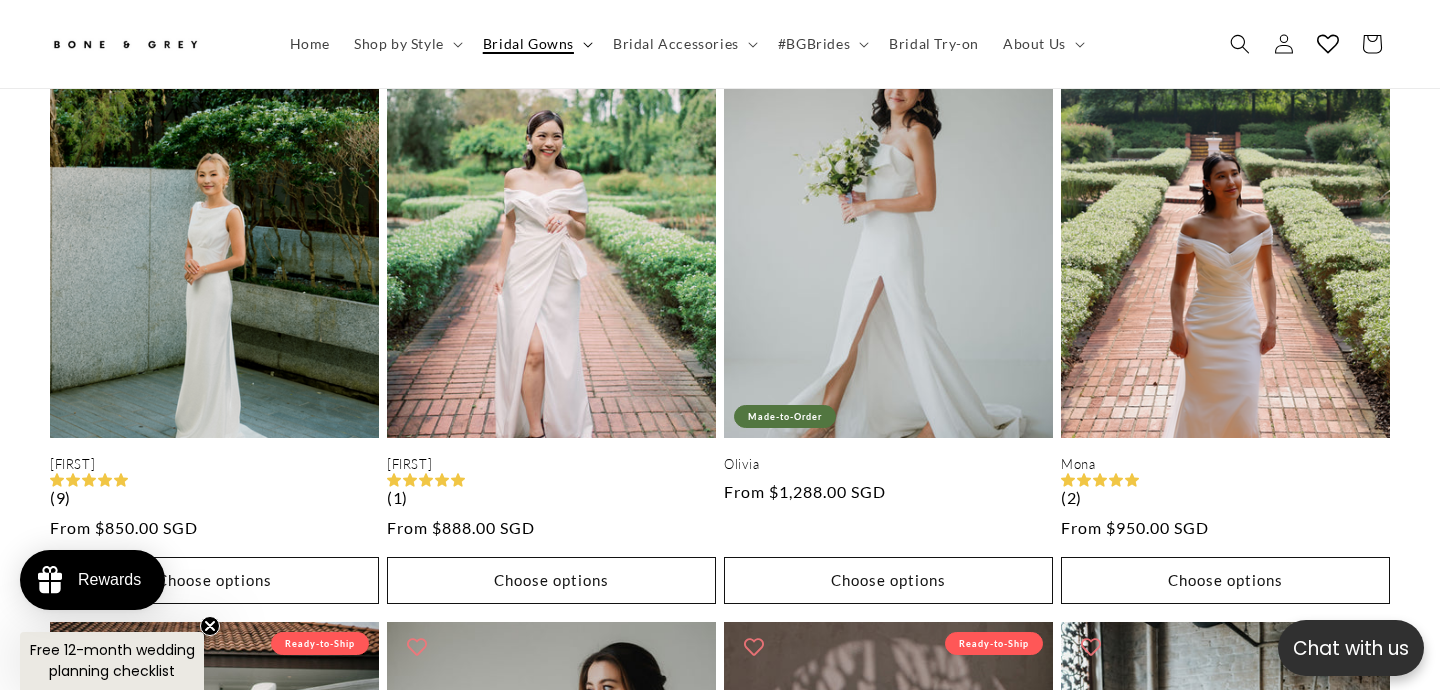 click on "Bridal Gowns" at bounding box center [528, 44] 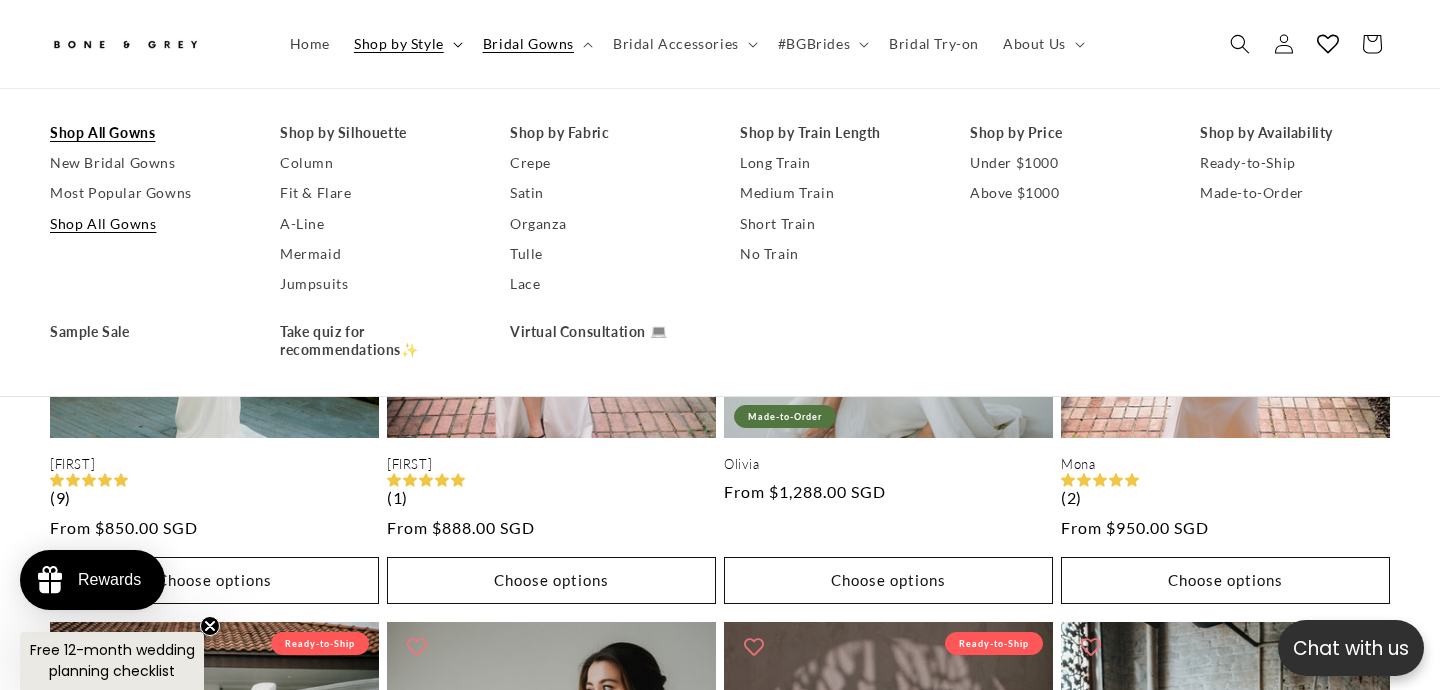scroll, scrollTop: 0, scrollLeft: 486, axis: horizontal 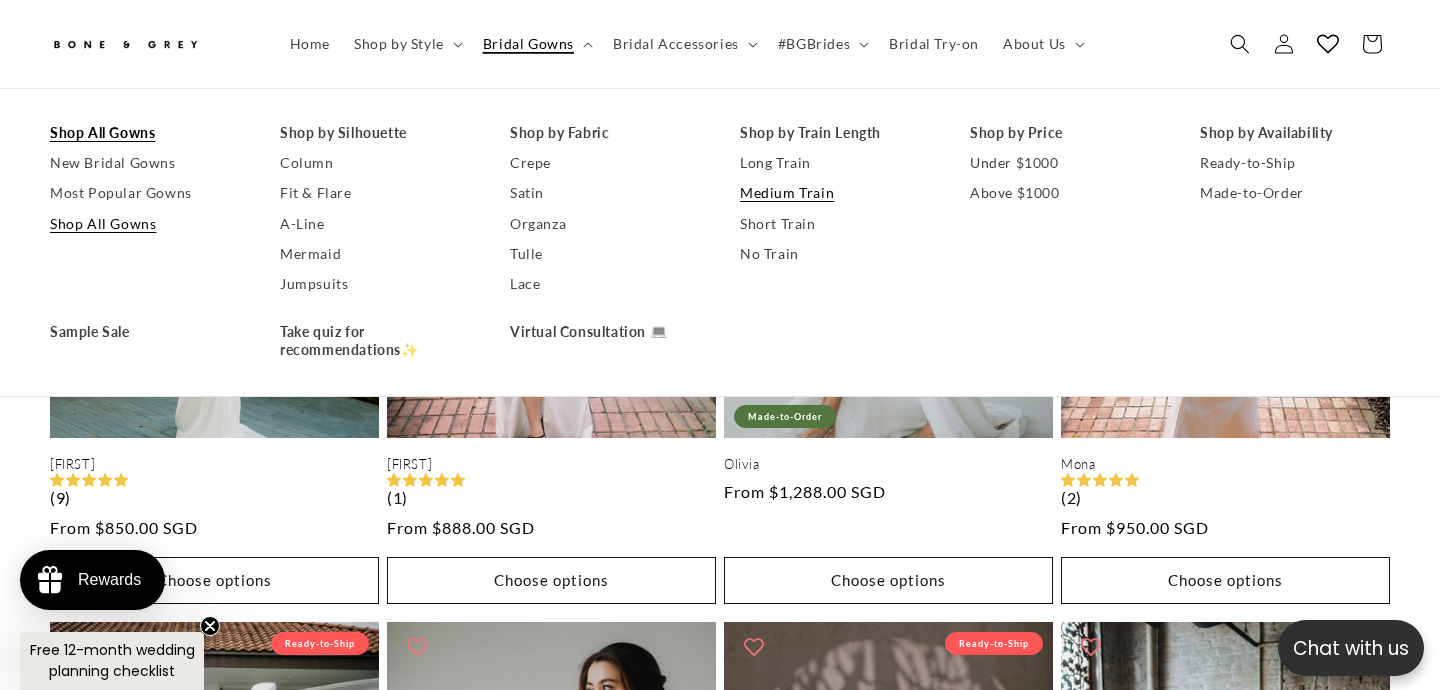 click on "Medium Train" at bounding box center (835, 193) 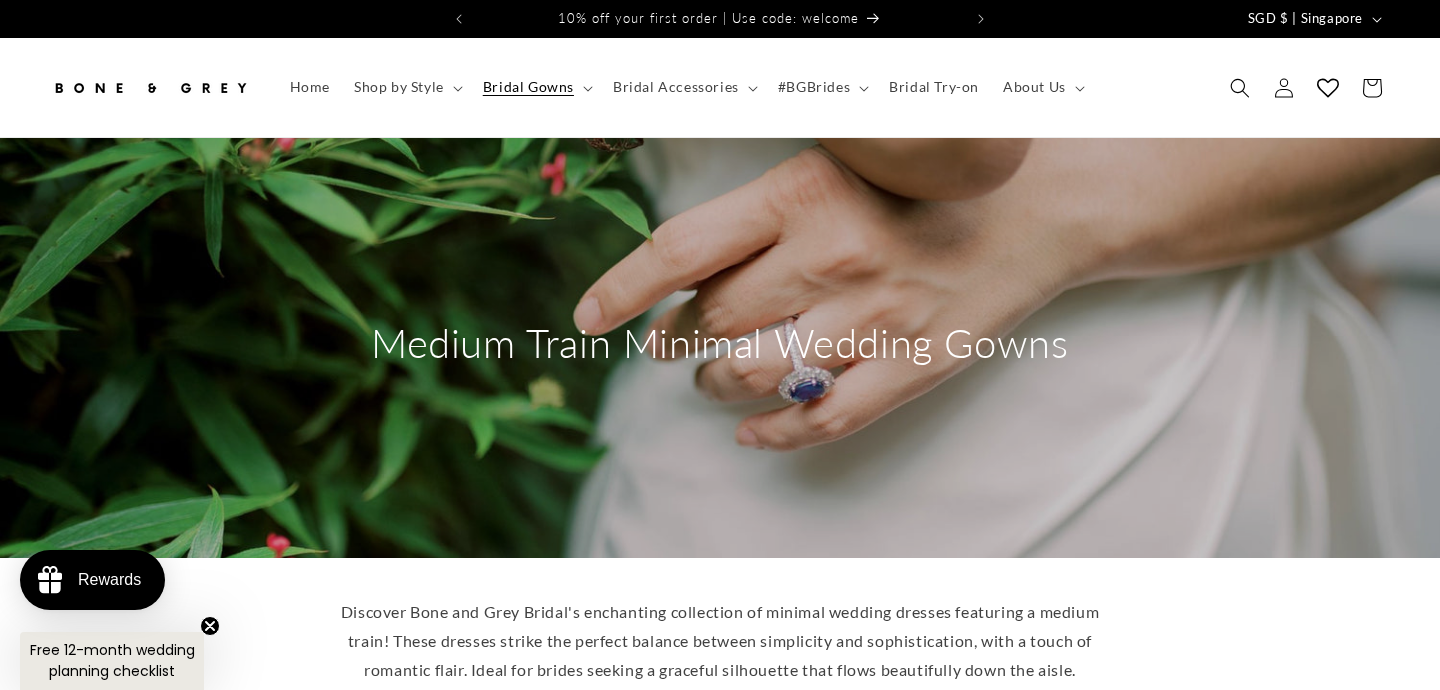 scroll, scrollTop: 0, scrollLeft: 0, axis: both 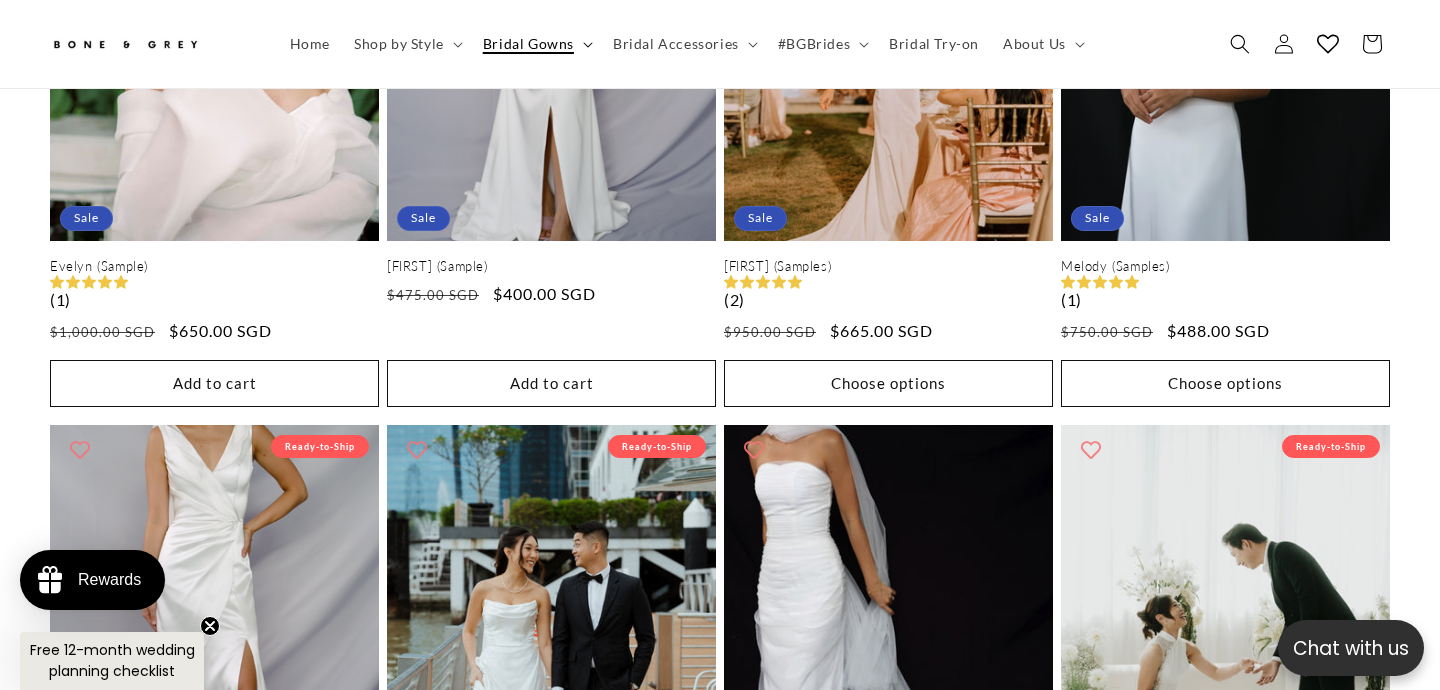 click on "Bridal Gowns" at bounding box center (536, 44) 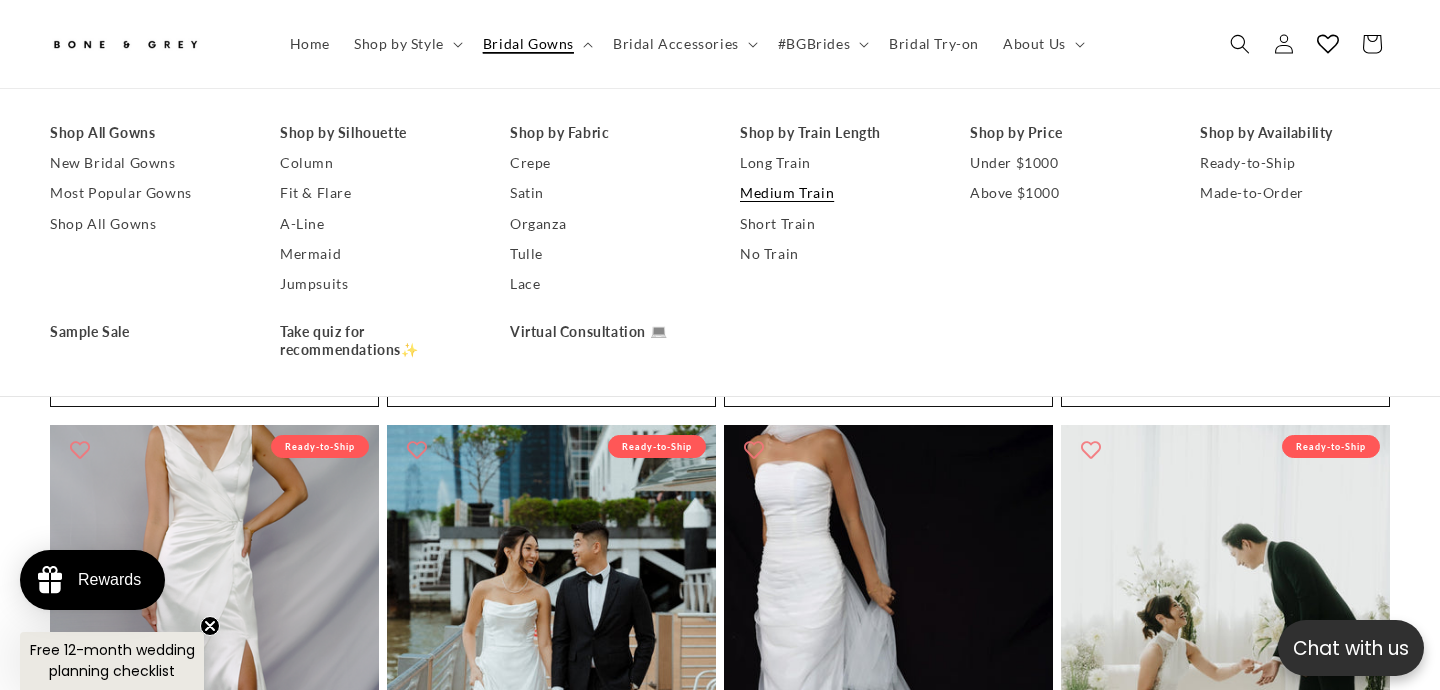 scroll, scrollTop: 0, scrollLeft: 0, axis: both 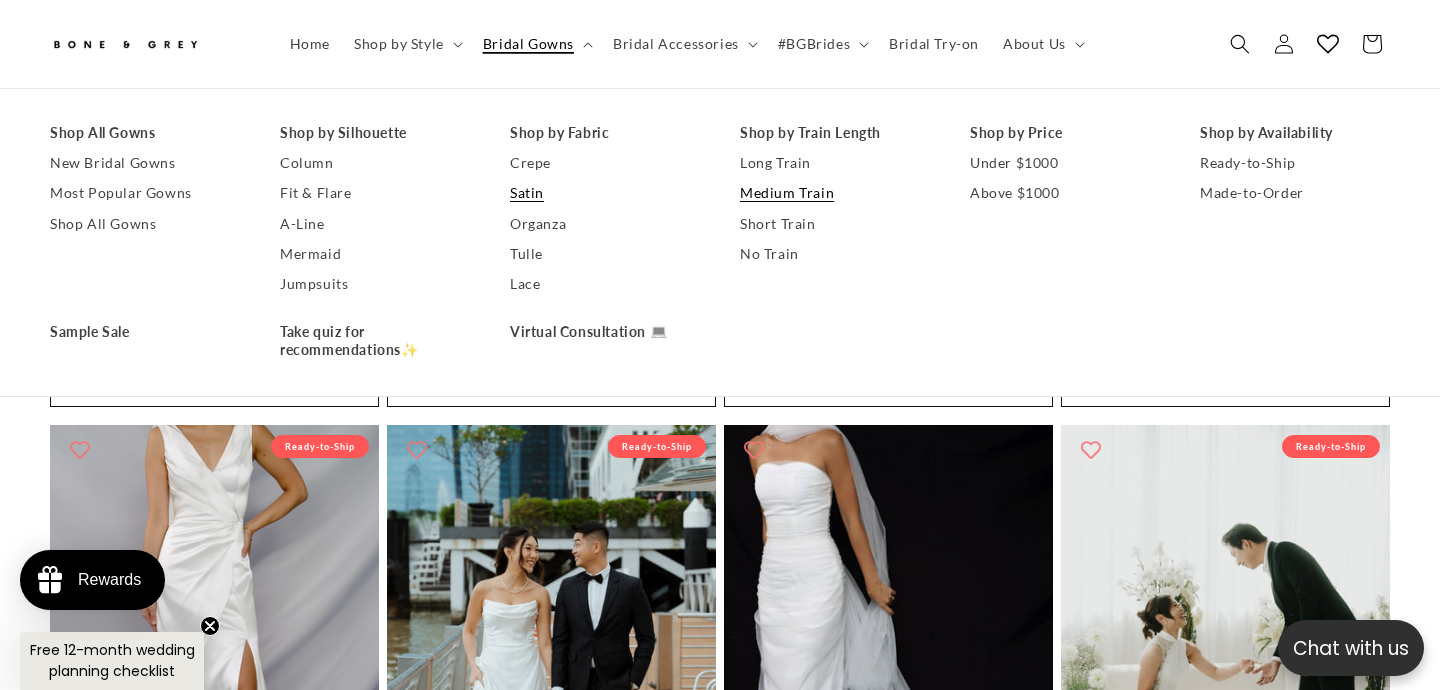 click on "Satin" at bounding box center [605, 193] 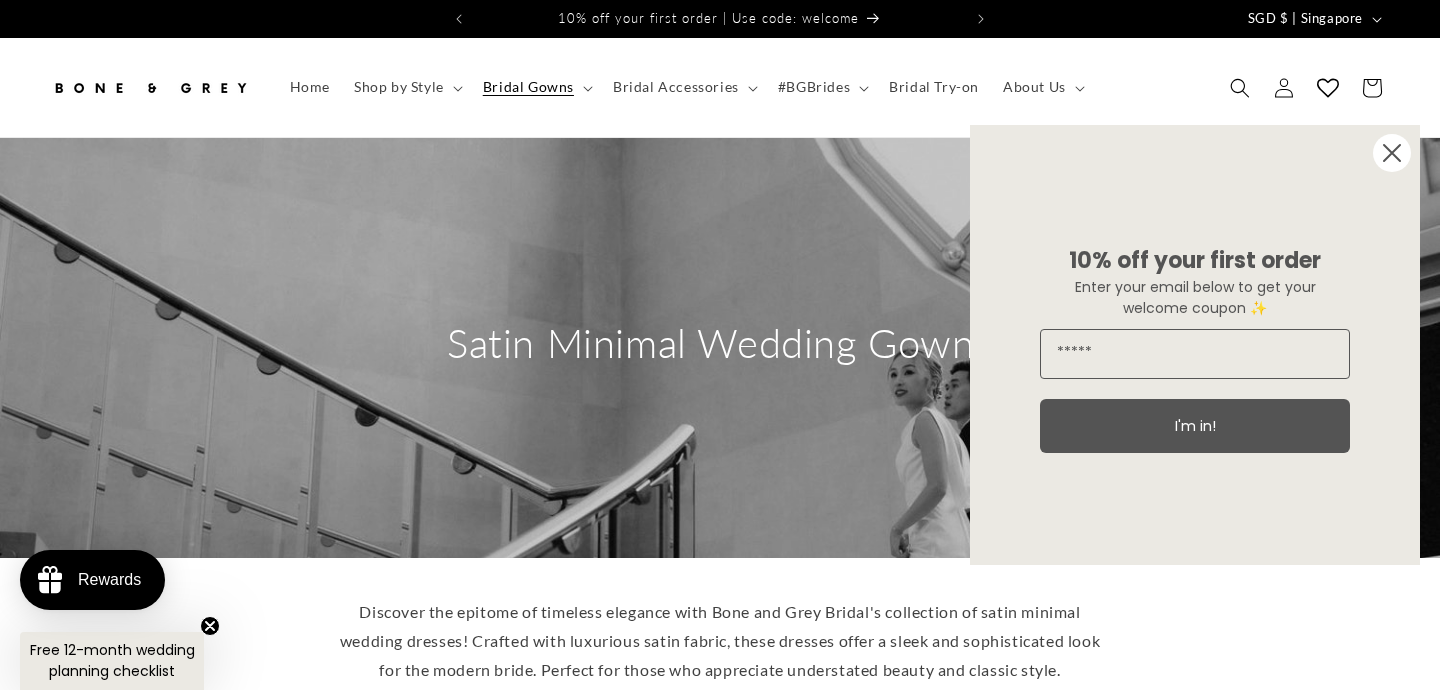 scroll, scrollTop: 0, scrollLeft: 0, axis: both 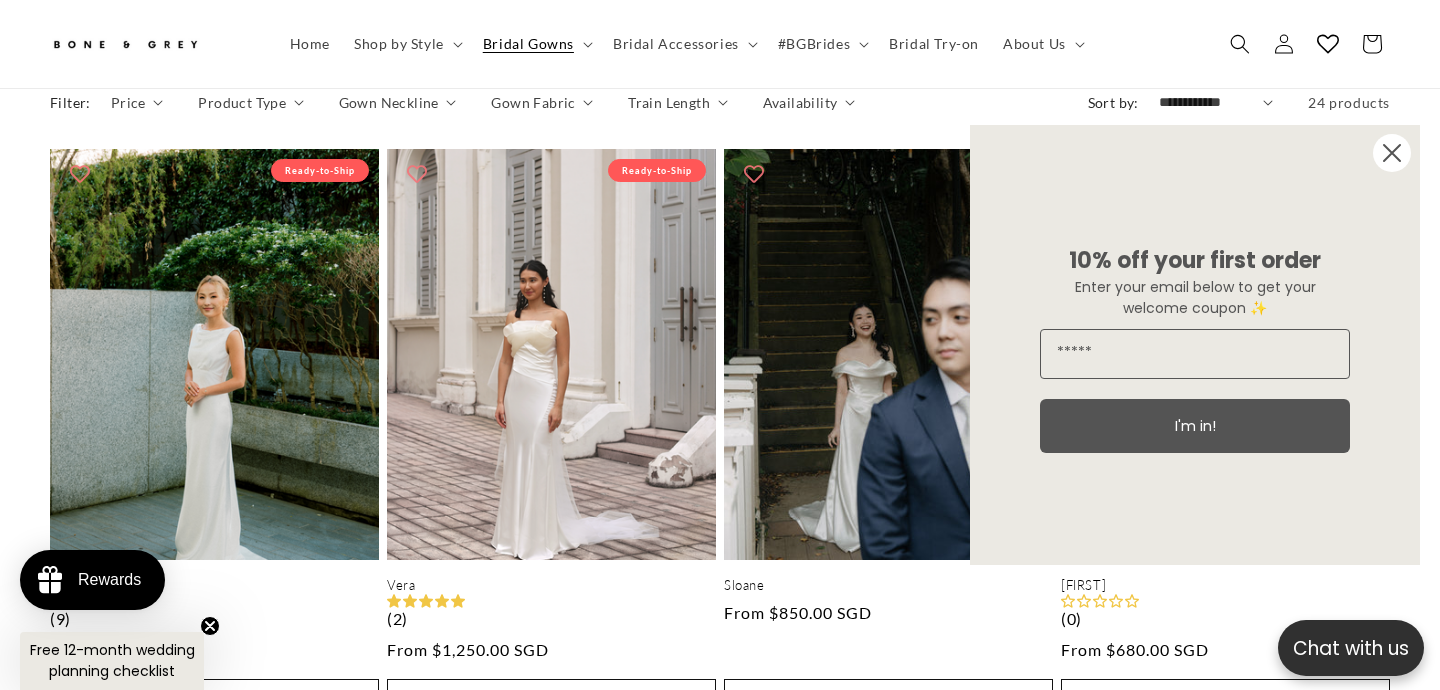 click 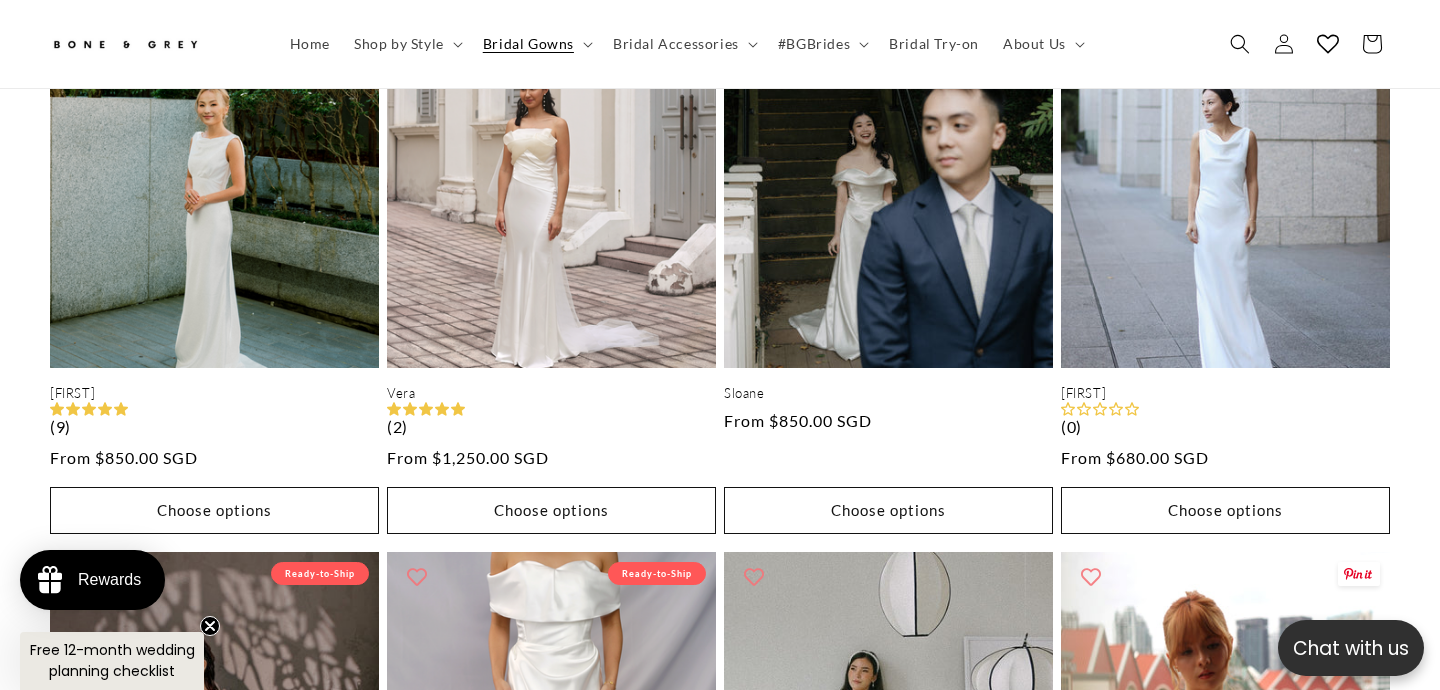 scroll, scrollTop: 1277, scrollLeft: 0, axis: vertical 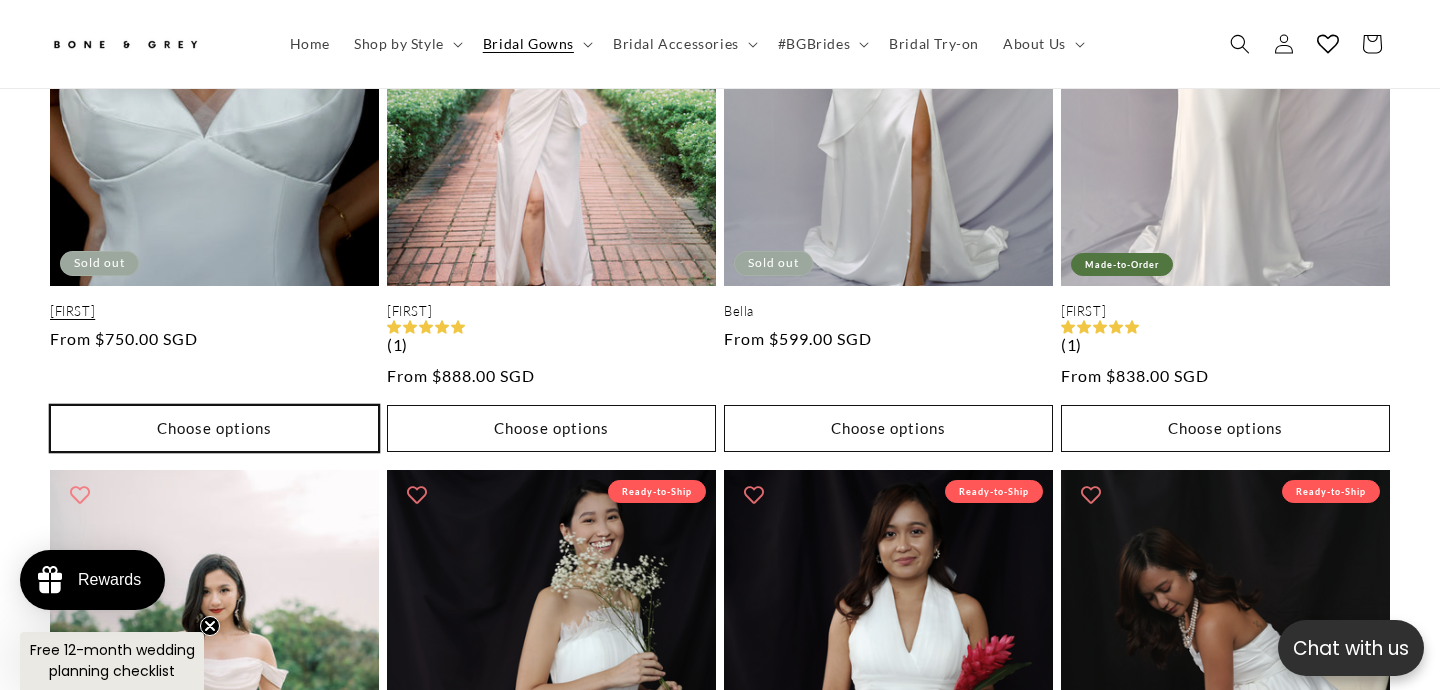 click on "Choose options" at bounding box center [214, 428] 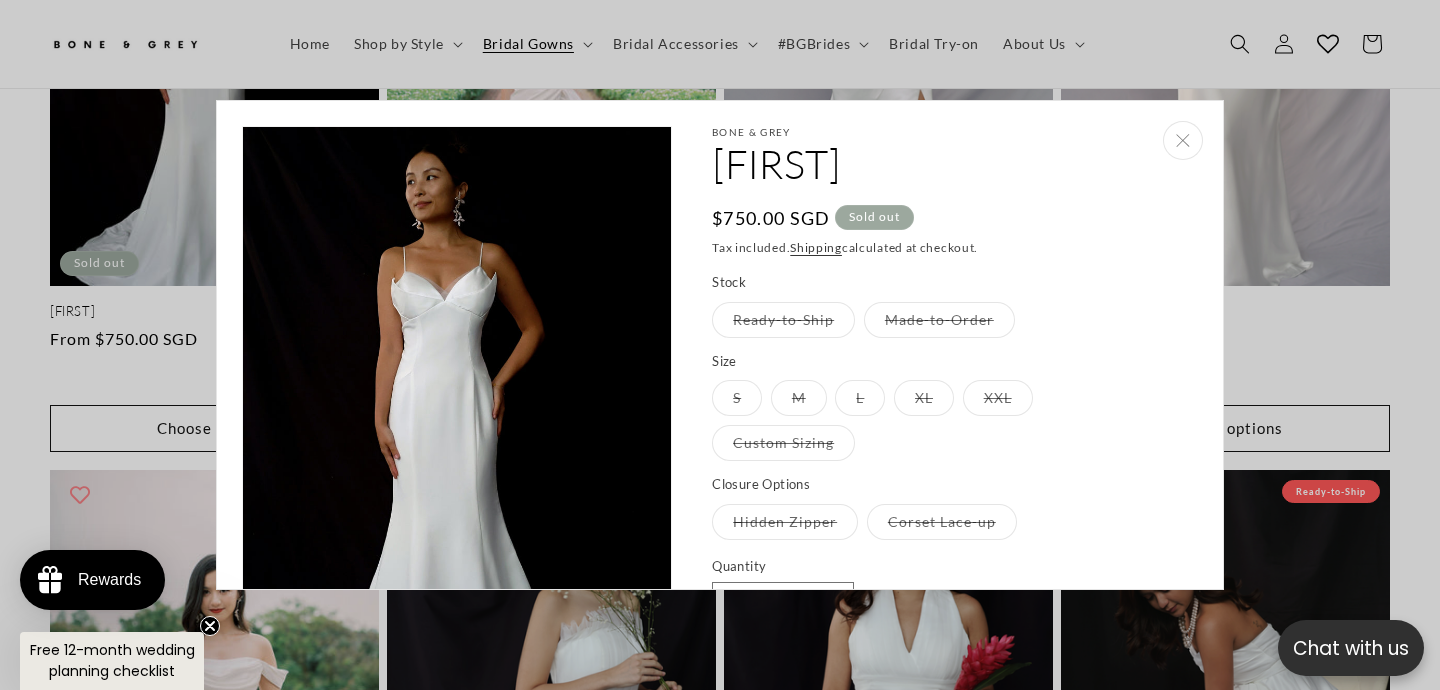 scroll, scrollTop: 0, scrollLeft: 486, axis: horizontal 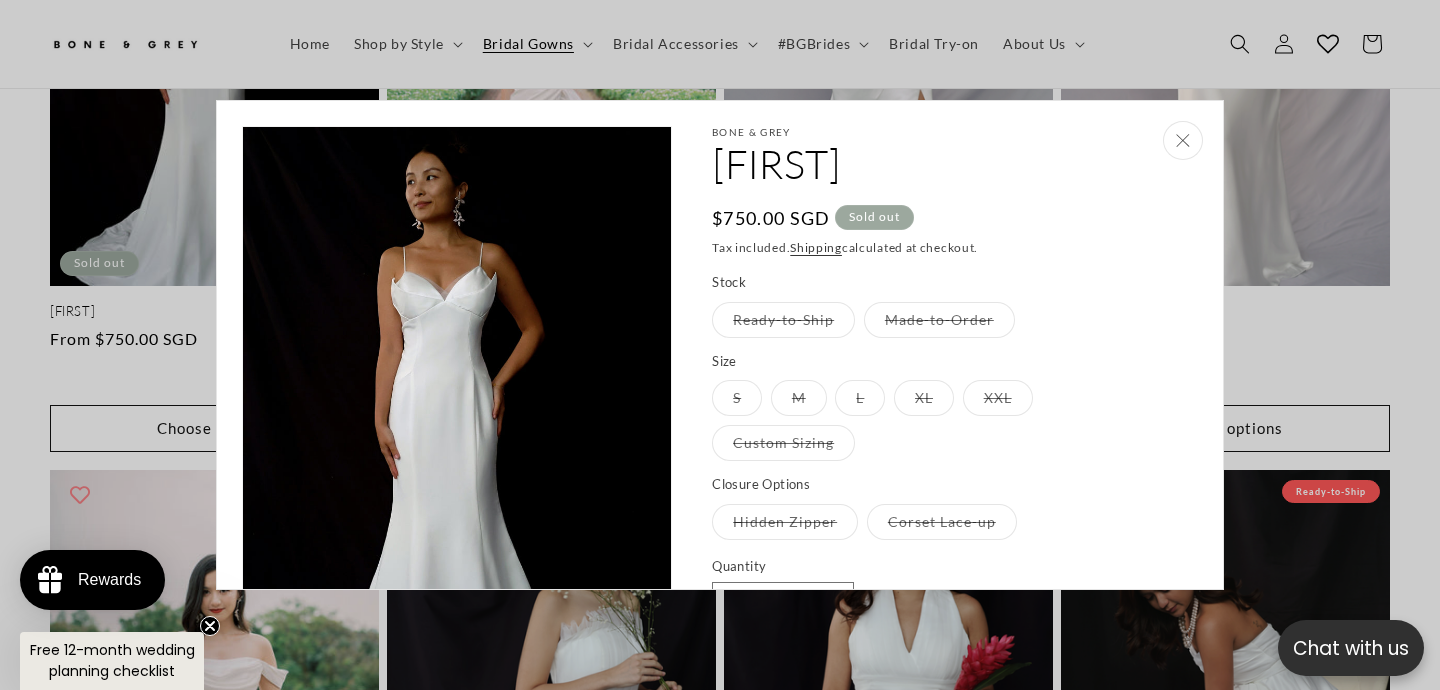 click 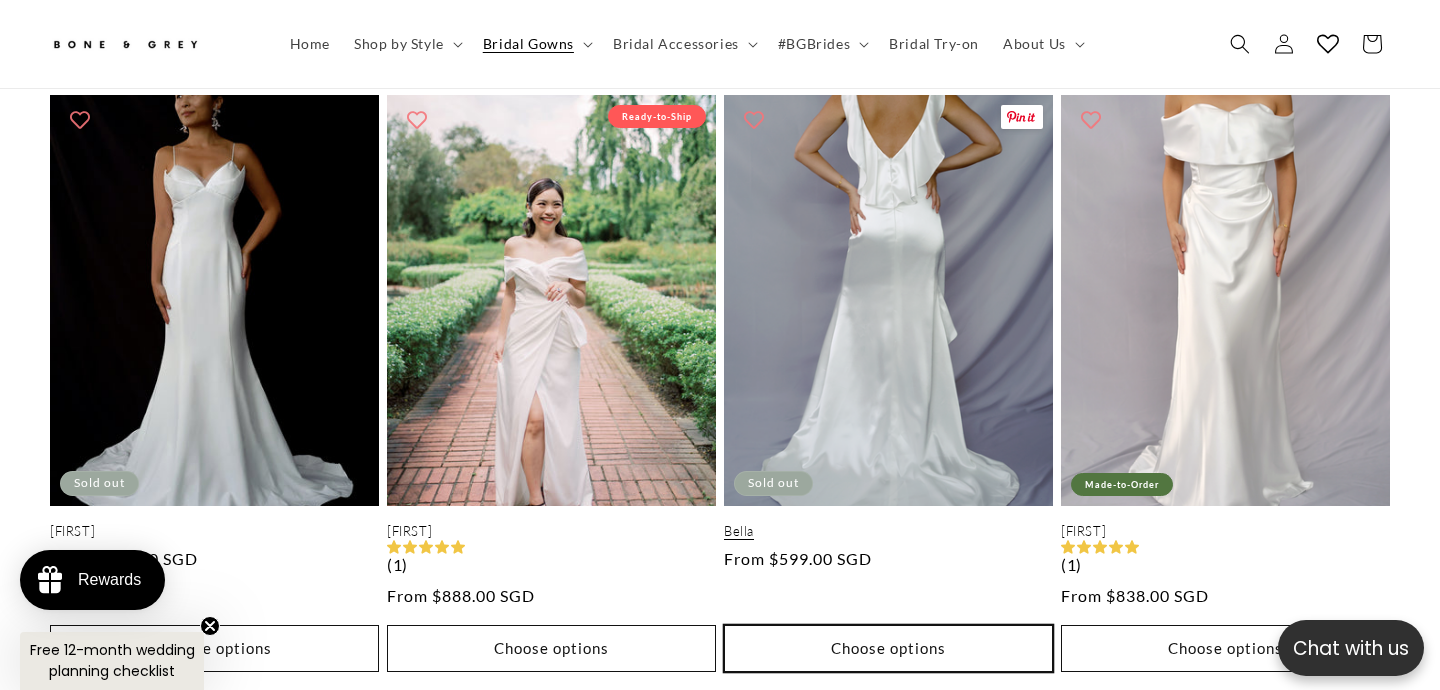 scroll, scrollTop: 3302, scrollLeft: 0, axis: vertical 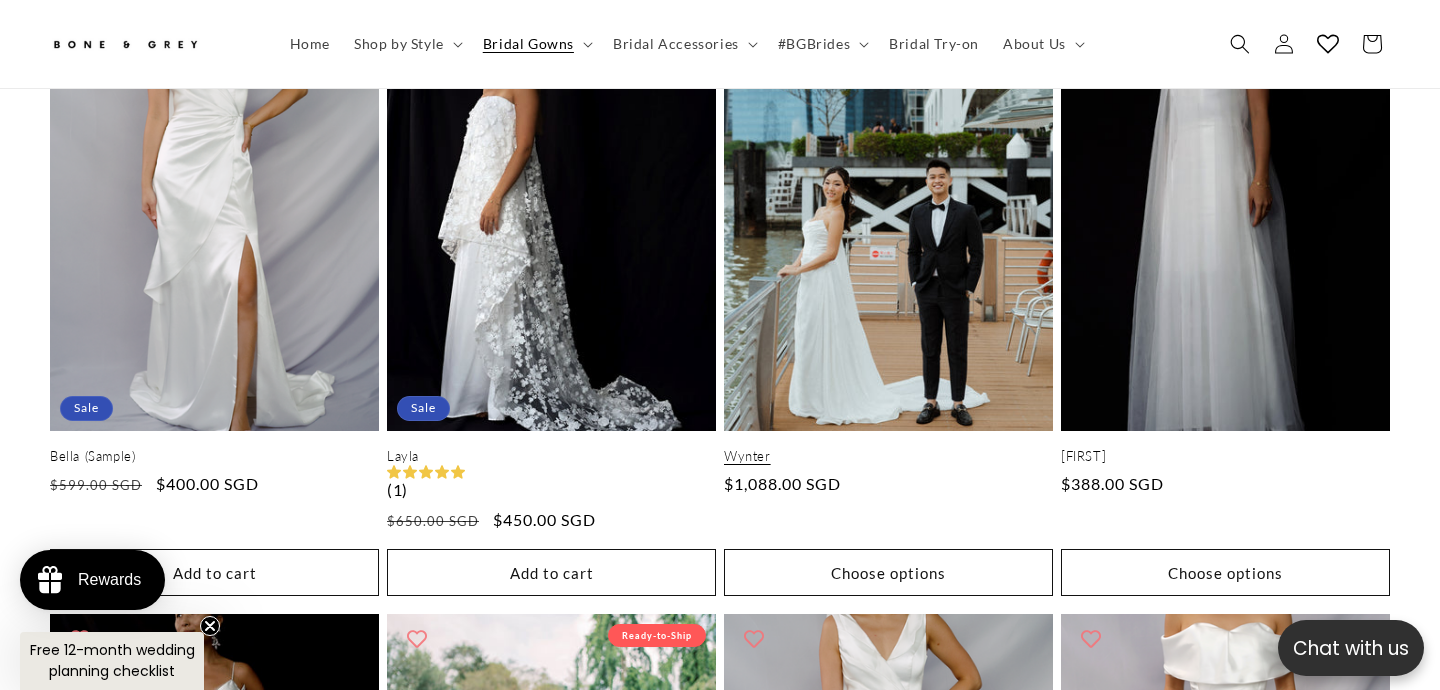 click on "Wynter" at bounding box center [888, 456] 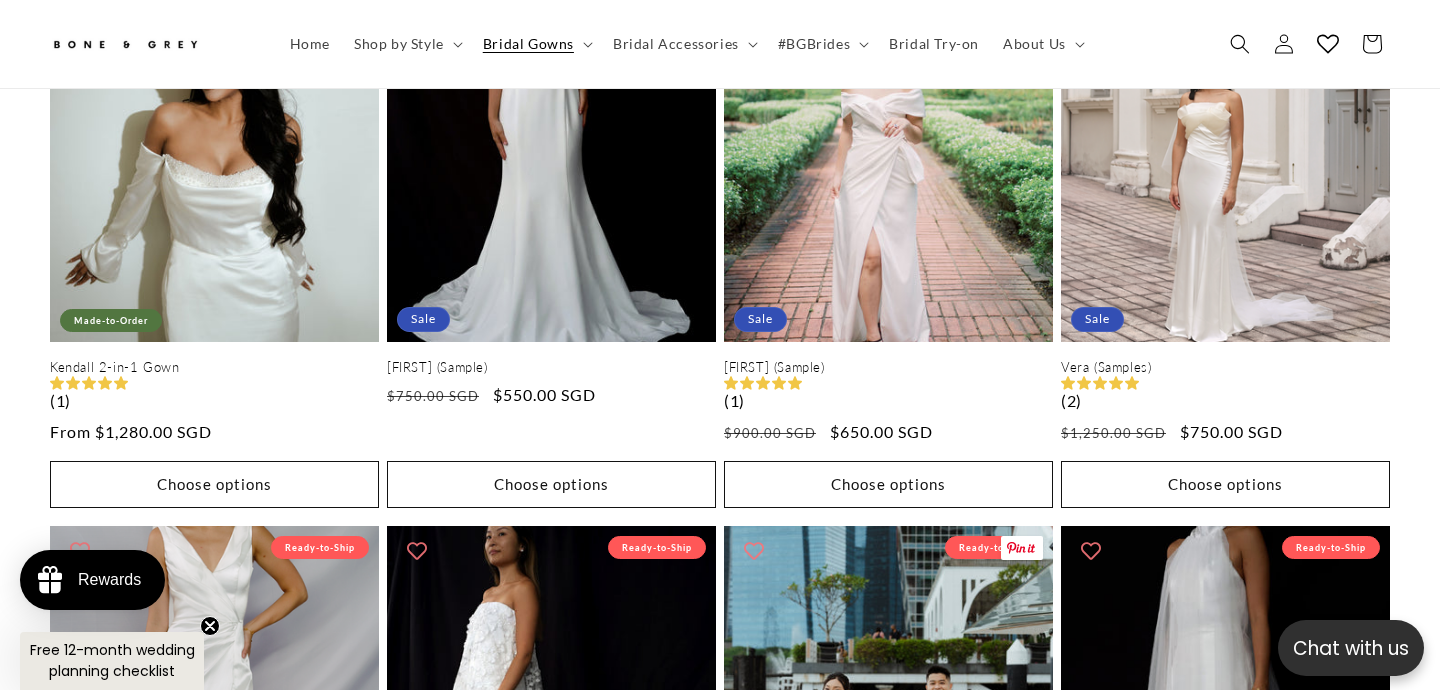 scroll, scrollTop: 2164, scrollLeft: 0, axis: vertical 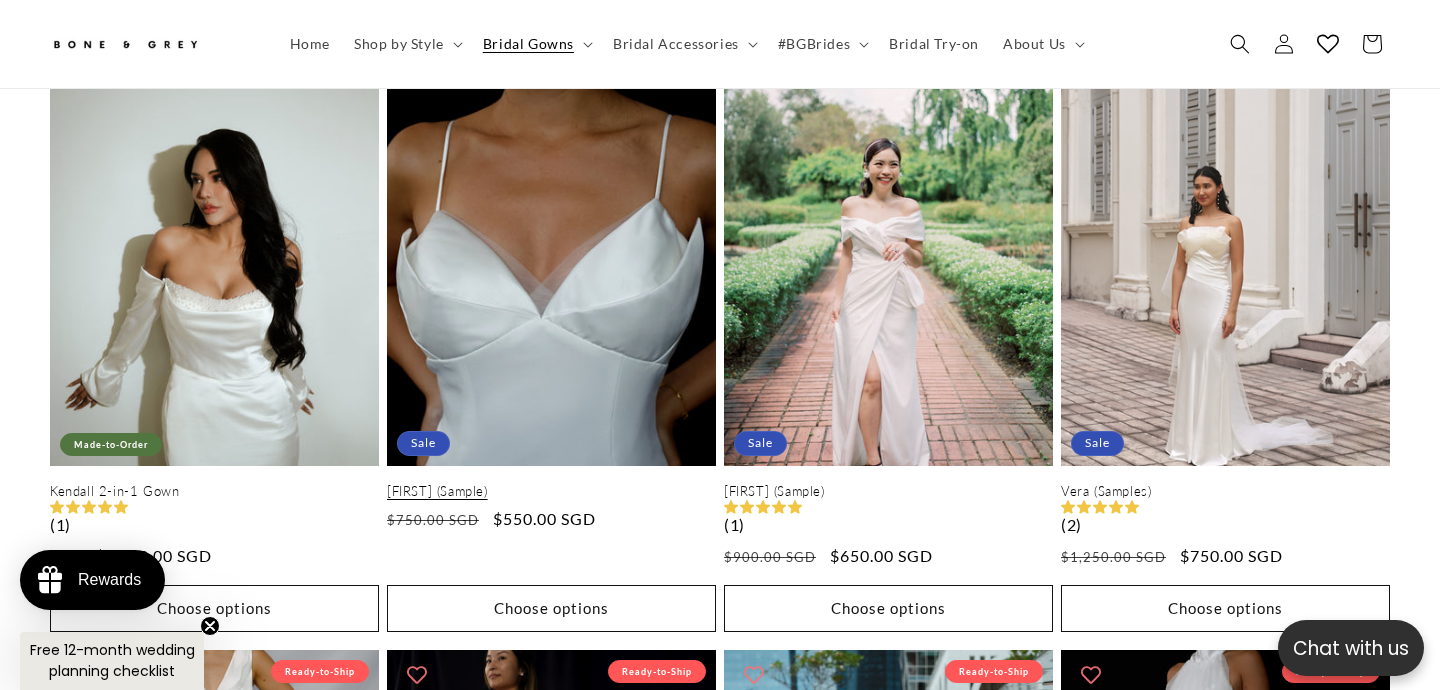 click on "Hazel (Sample)" at bounding box center (551, 491) 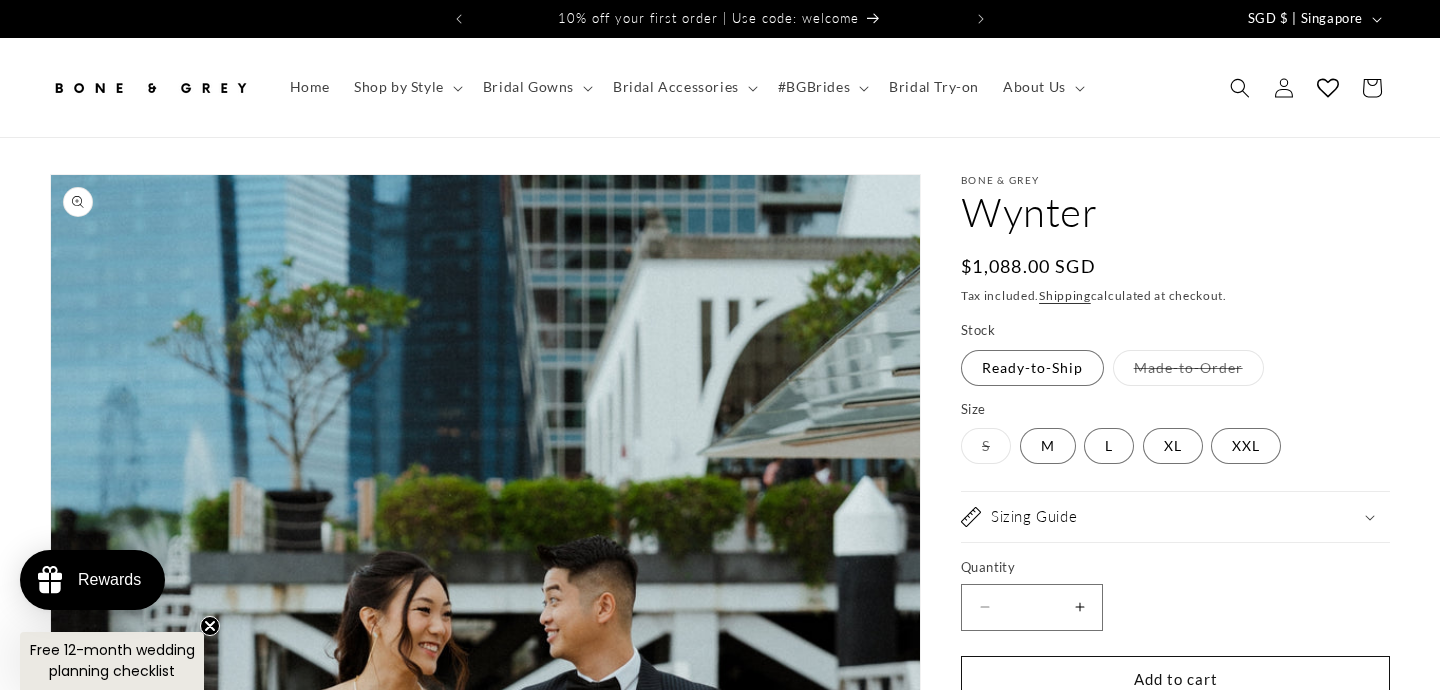 scroll, scrollTop: 0, scrollLeft: 0, axis: both 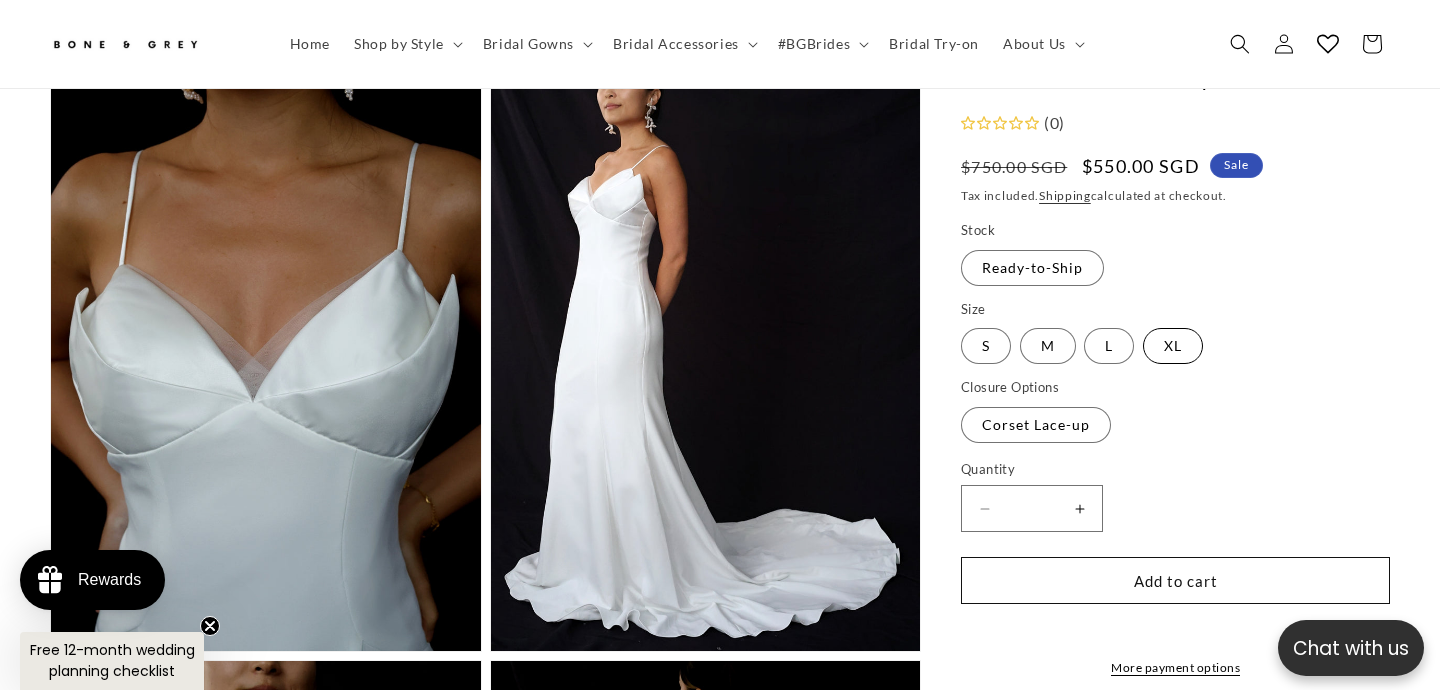 click on "XL Variant sold out or unavailable" at bounding box center [1173, 346] 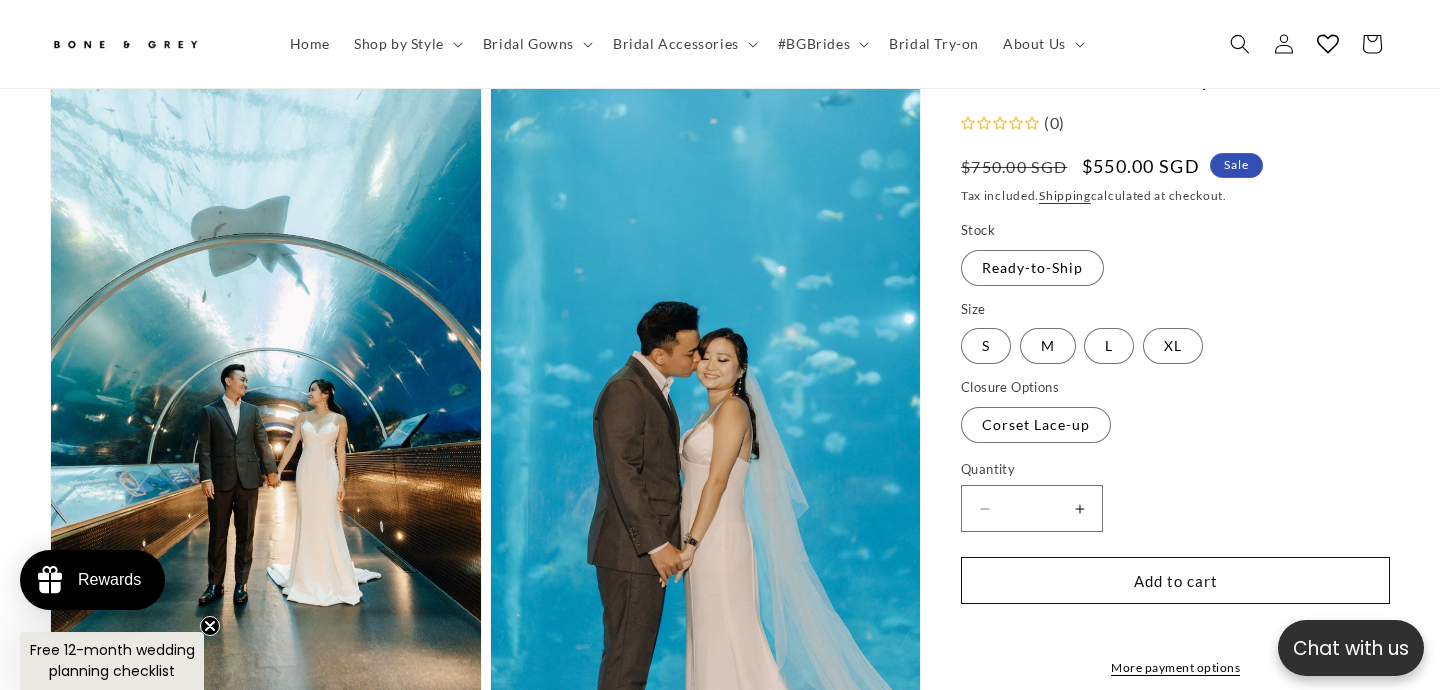 scroll, scrollTop: 2786, scrollLeft: 0, axis: vertical 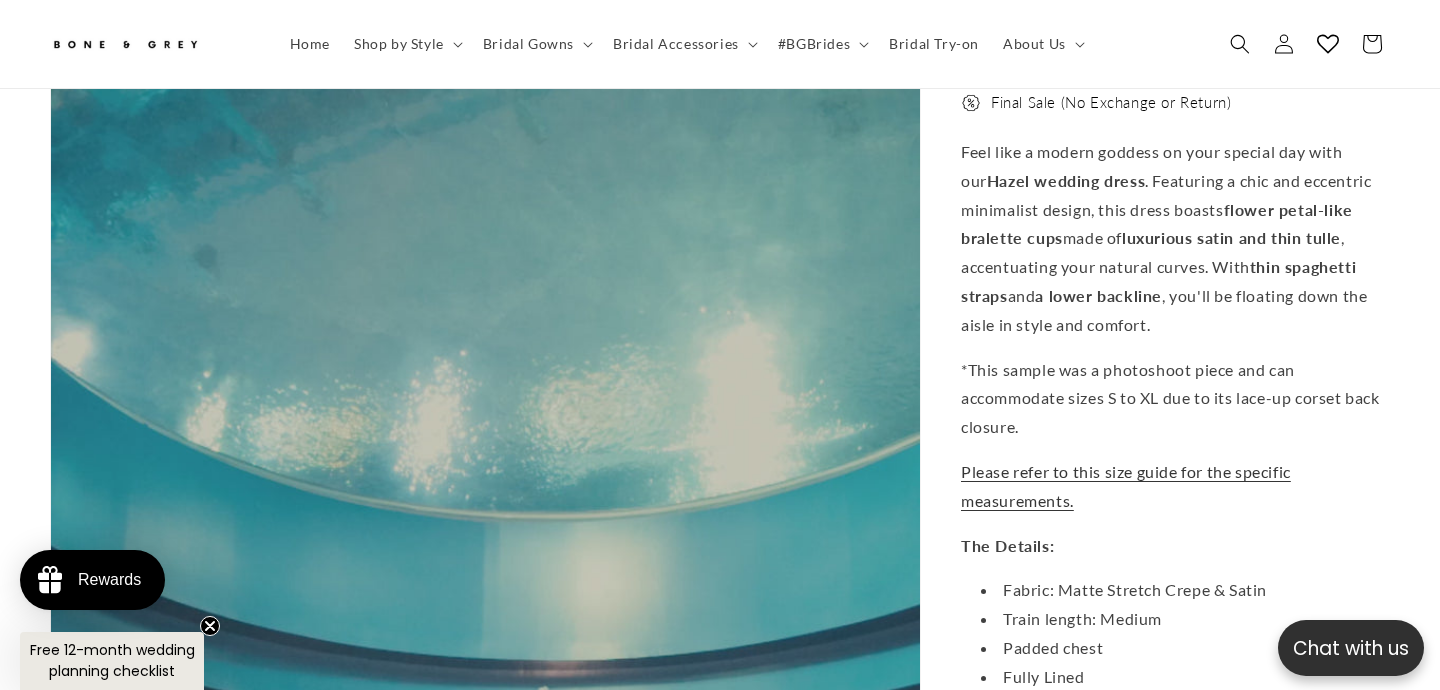 click on "*This sample was a photoshoot piece and can accommodate sizes S to XL due to its lace-up corset back closure." at bounding box center (1175, 398) 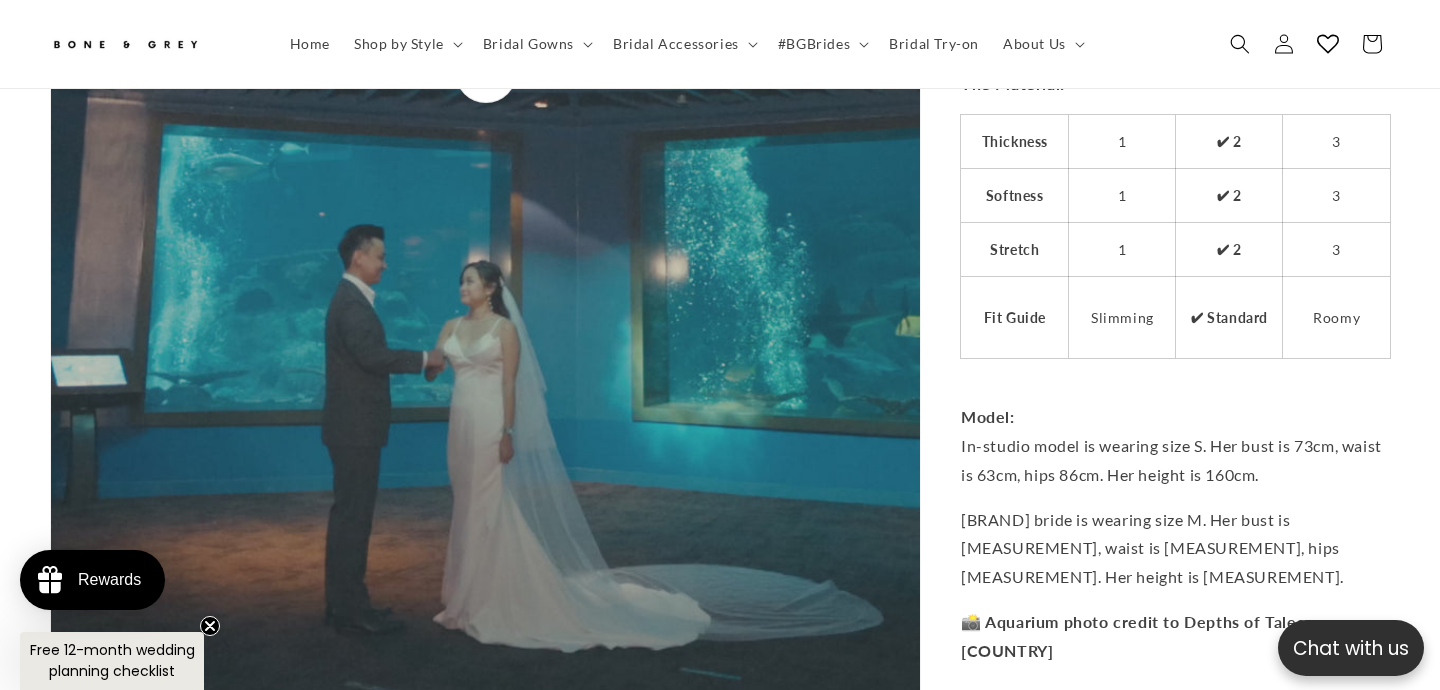 scroll, scrollTop: 5491, scrollLeft: 0, axis: vertical 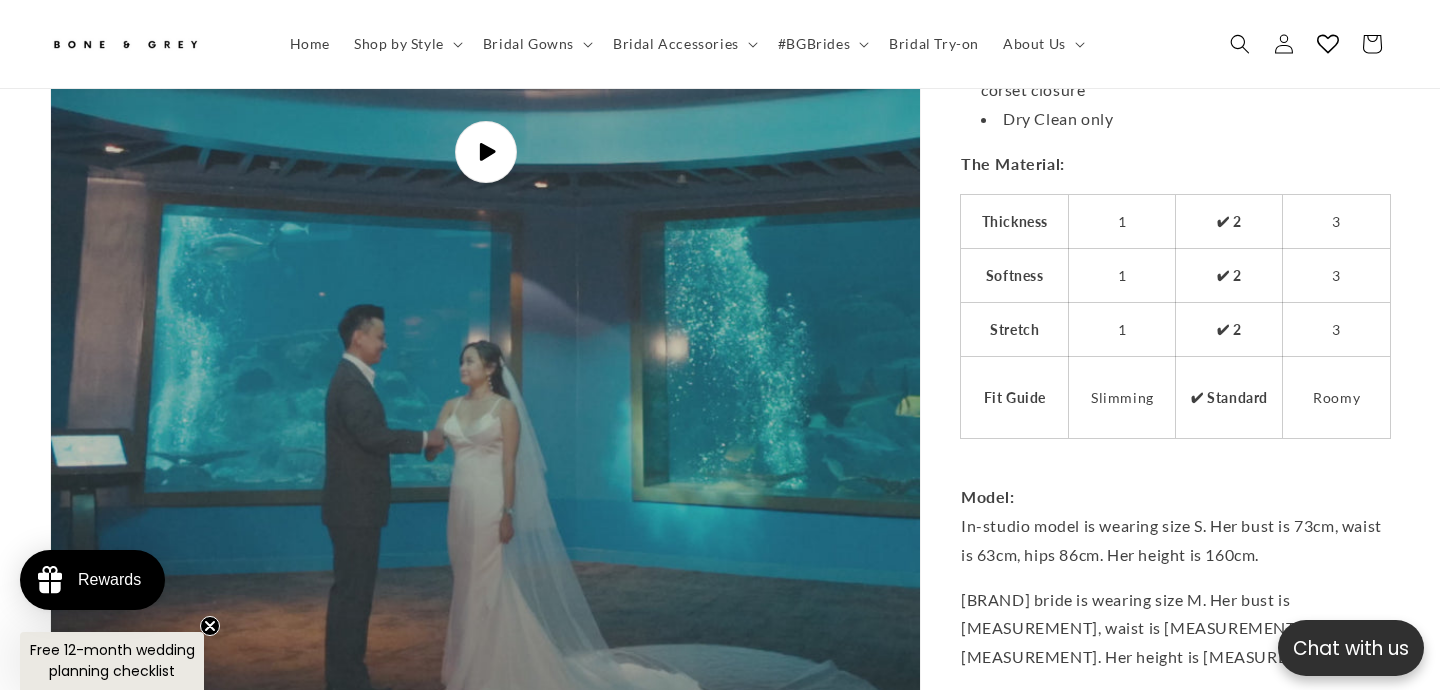 click at bounding box center (485, 152) 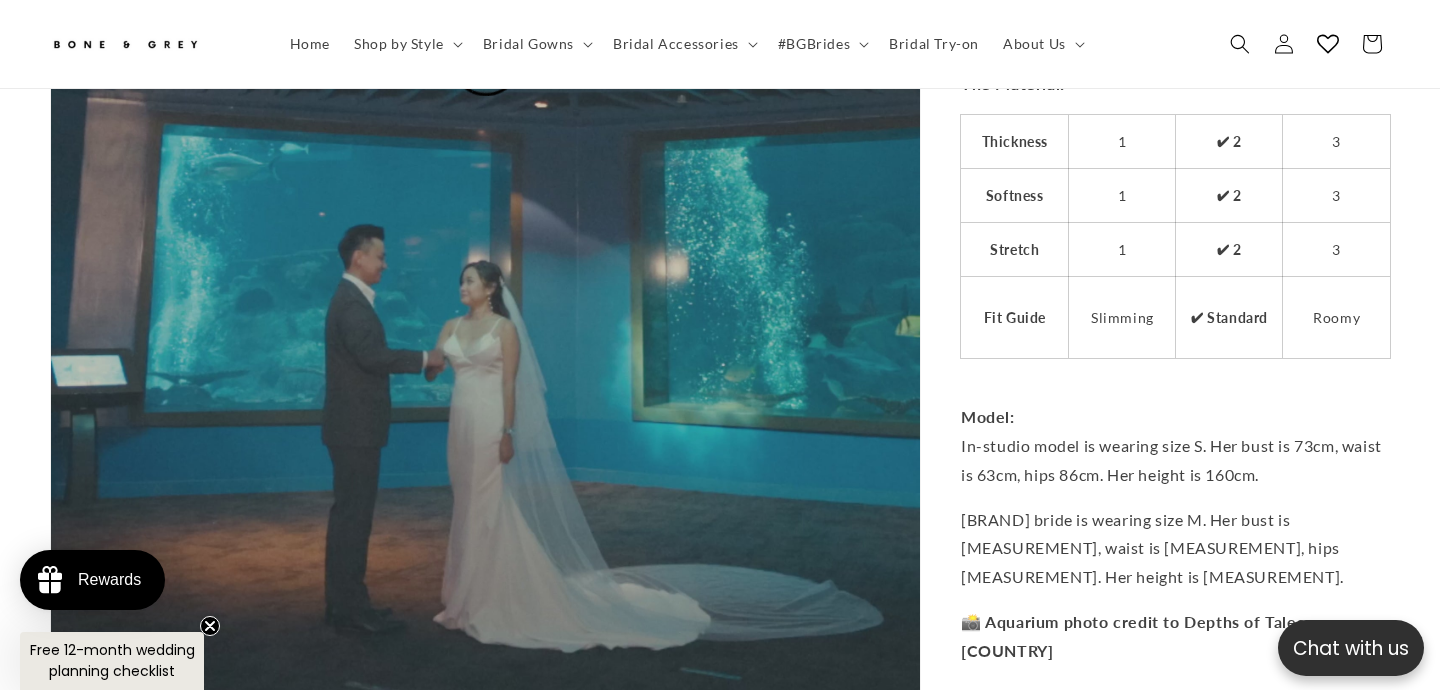 scroll, scrollTop: 5459, scrollLeft: 0, axis: vertical 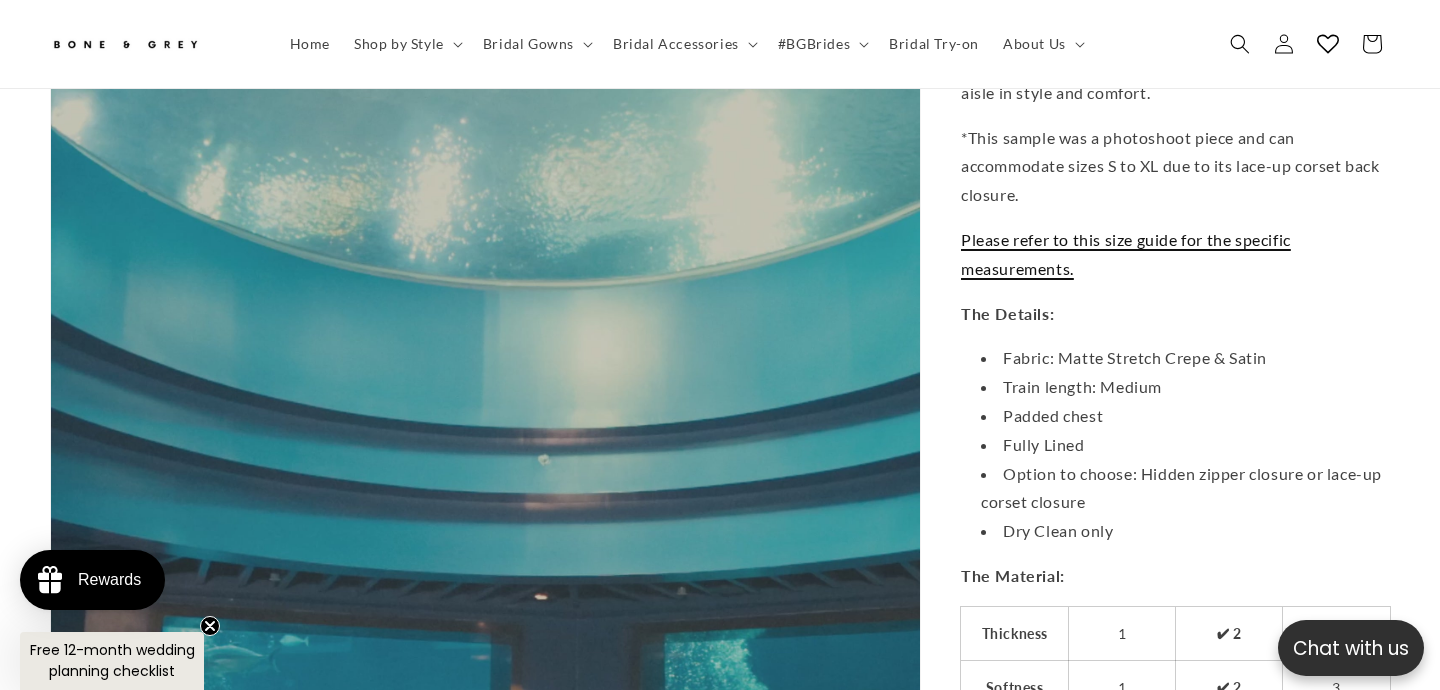 click on "Please refer to this size guide for the specific measurements." at bounding box center [1126, 254] 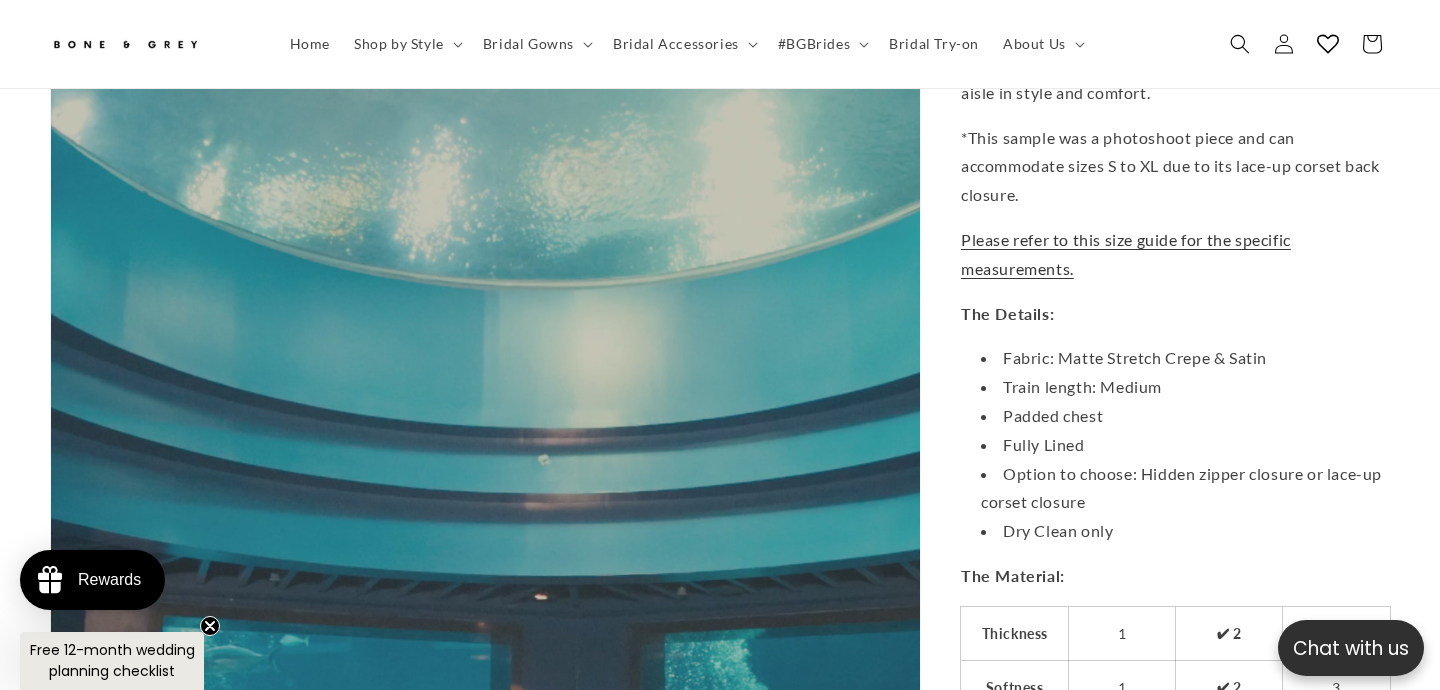 scroll, scrollTop: 4726, scrollLeft: 0, axis: vertical 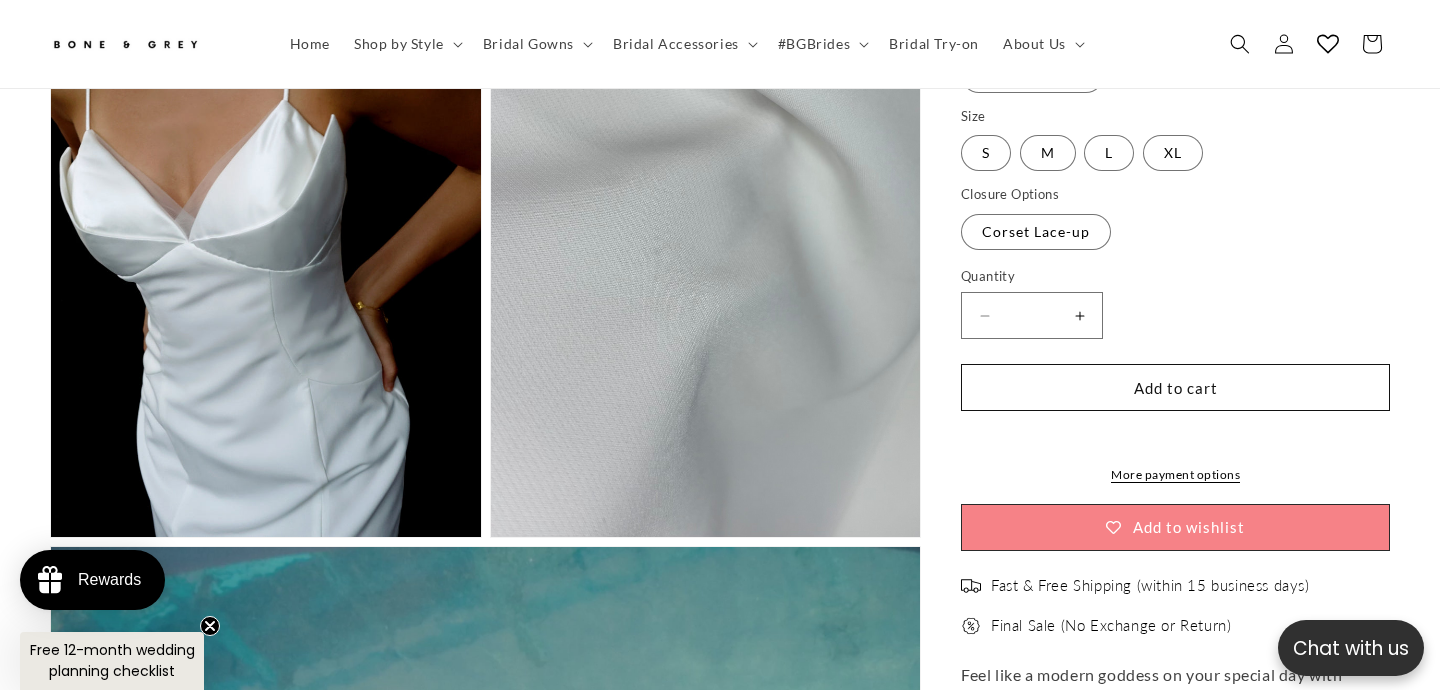 click on "More payment options" at bounding box center [1175, 475] 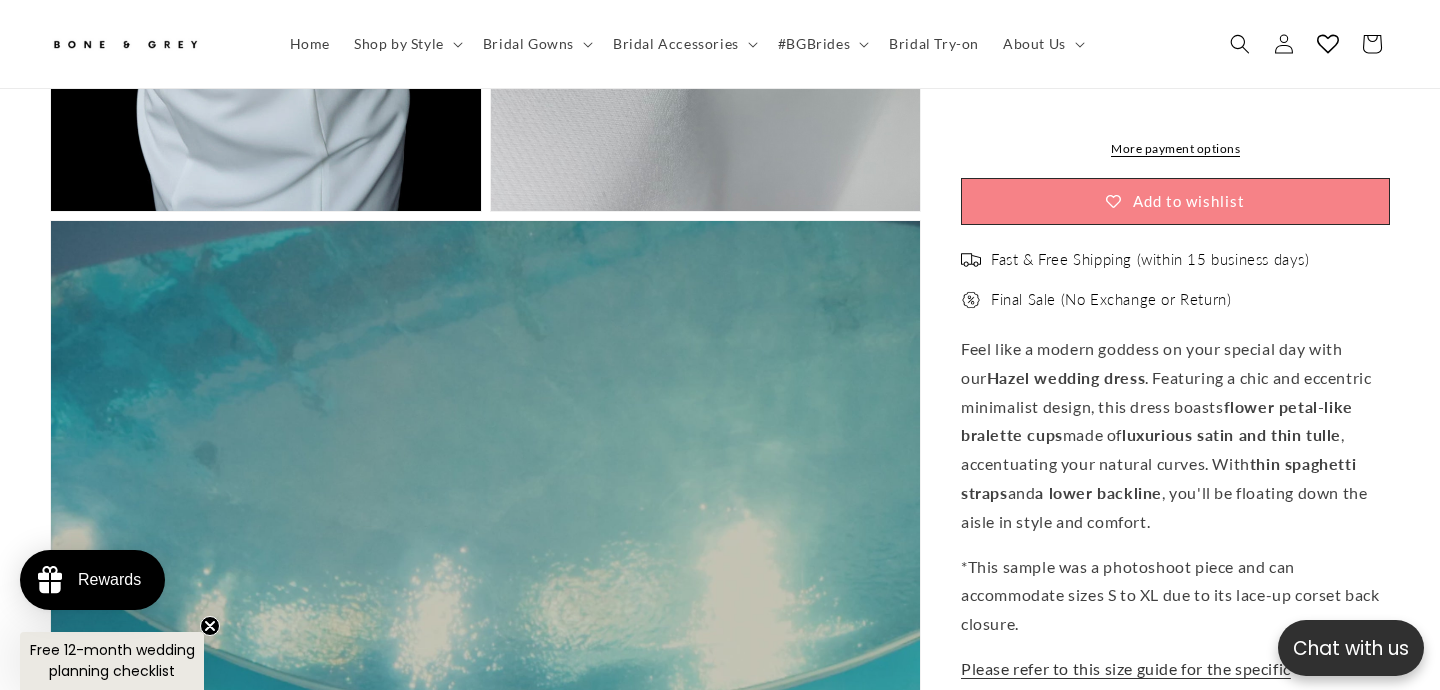 scroll, scrollTop: 4677, scrollLeft: 0, axis: vertical 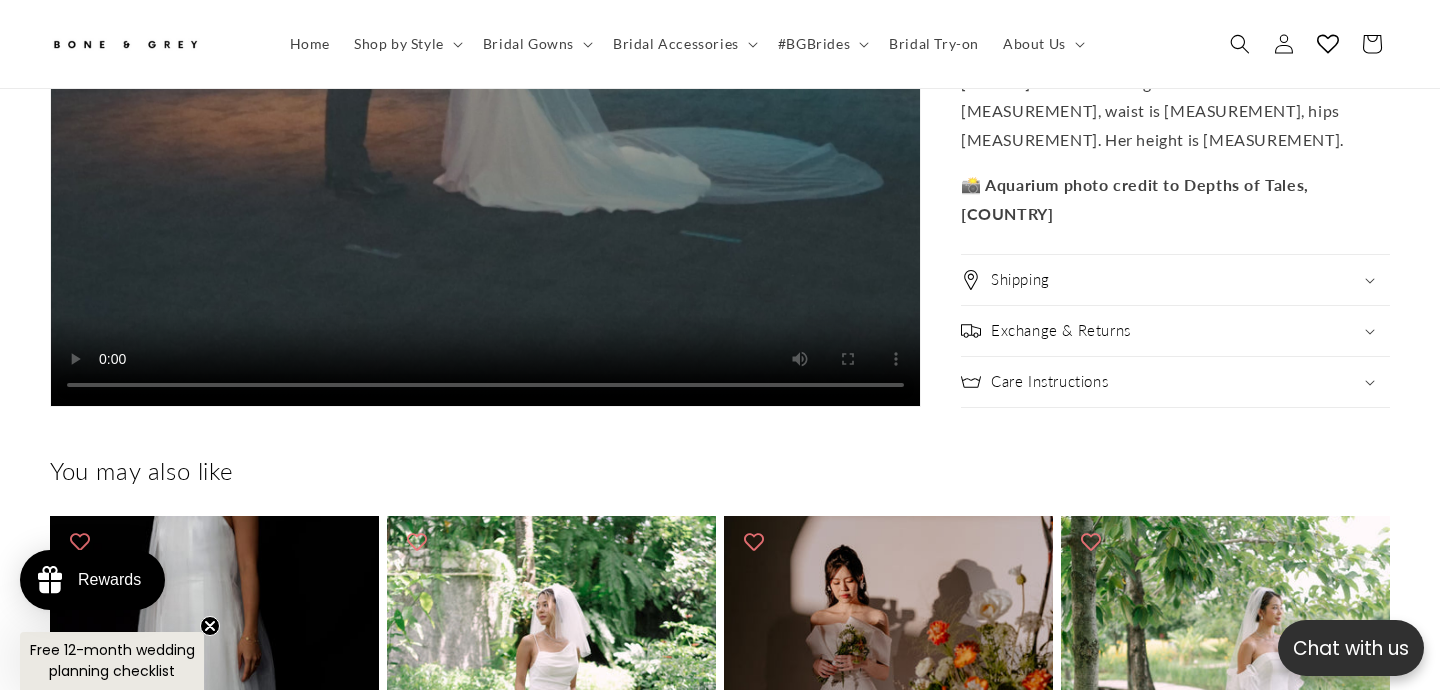 click on "Exchange & Returns" at bounding box center [1175, 330] 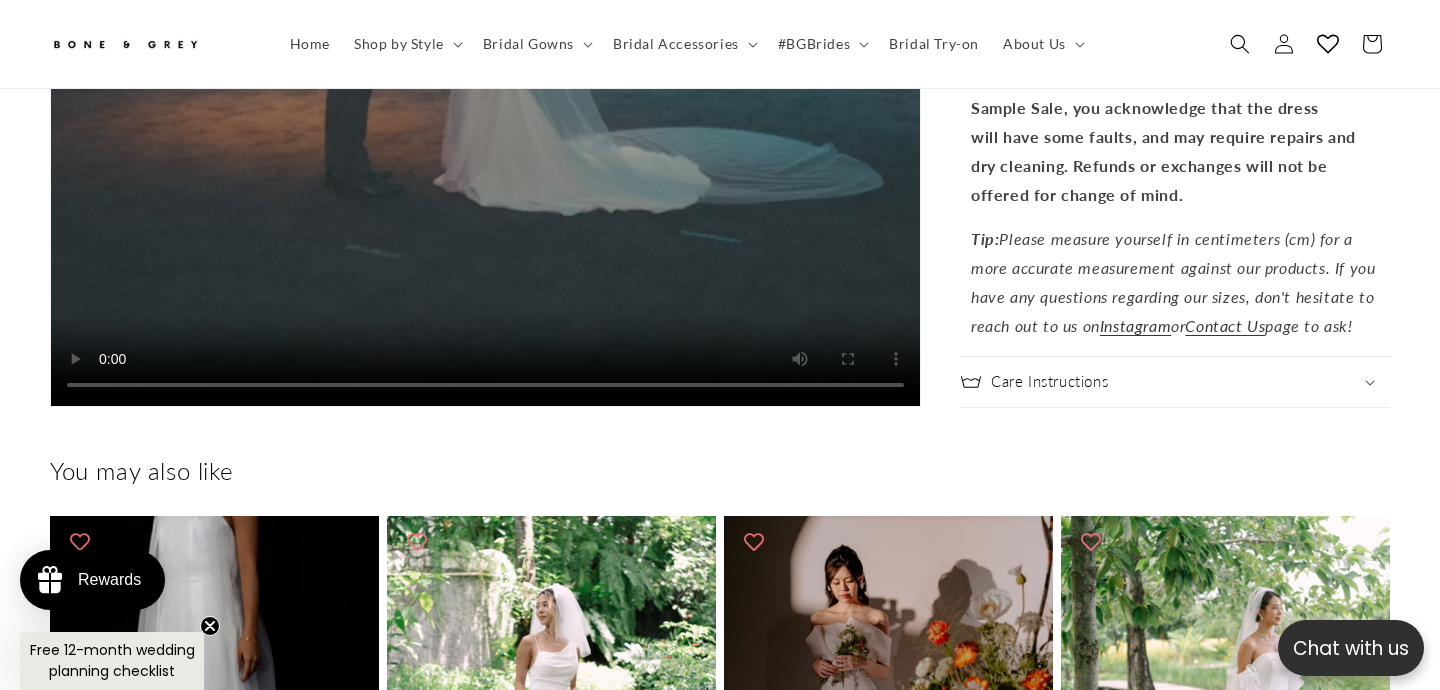 scroll, scrollTop: 0, scrollLeft: 486, axis: horizontal 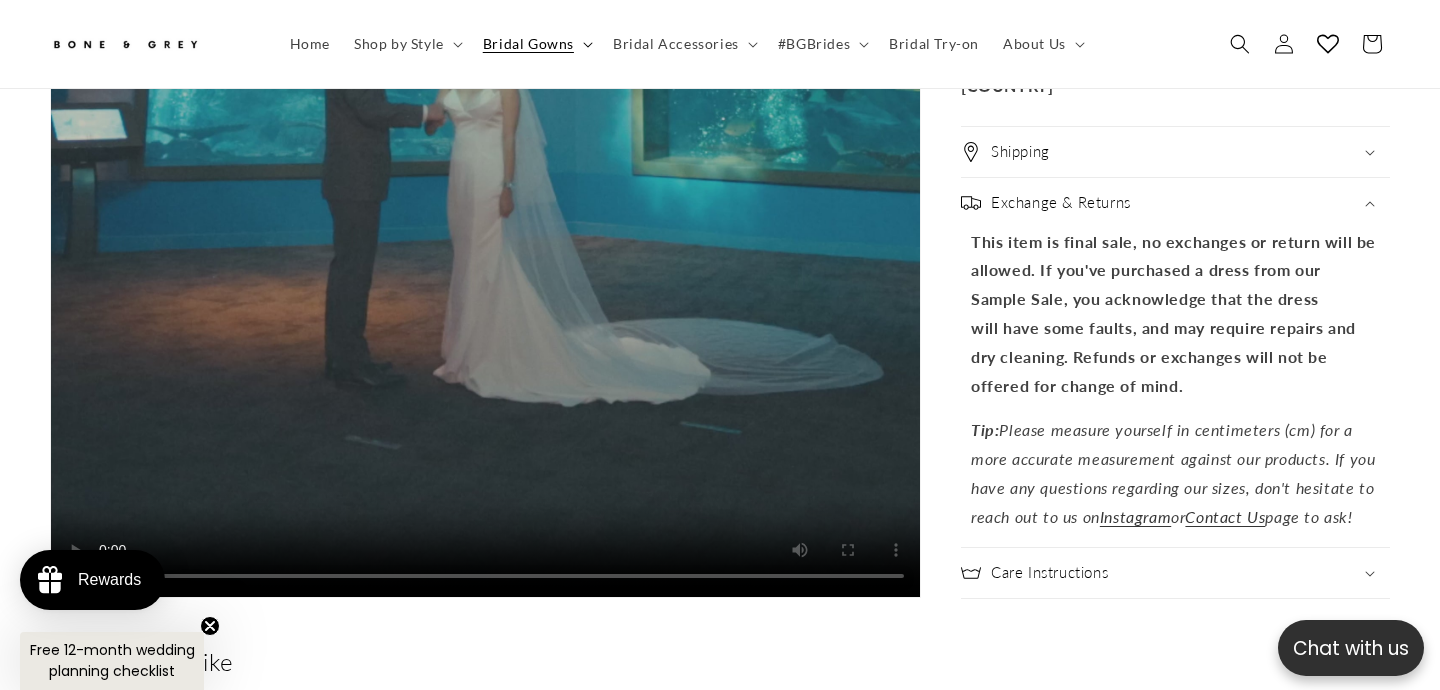 click on "Bridal Gowns" at bounding box center (528, 44) 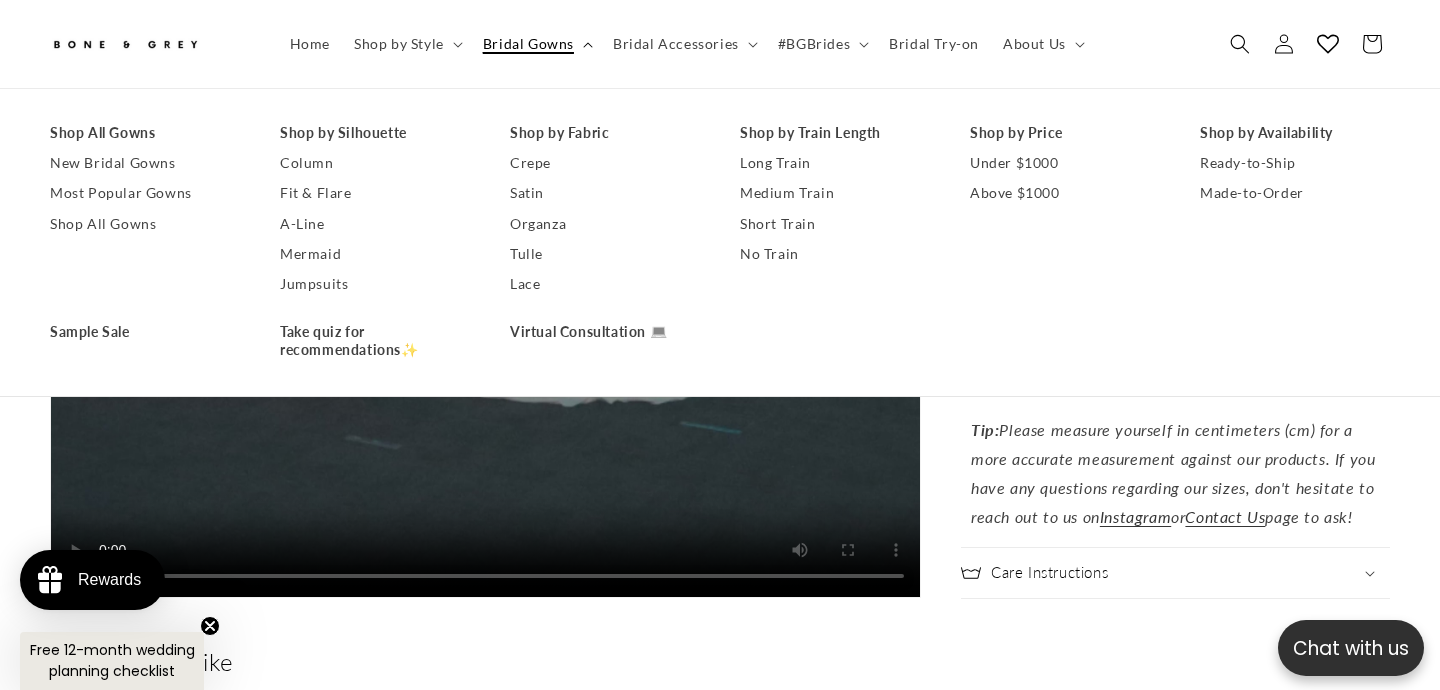scroll, scrollTop: 0, scrollLeft: 0, axis: both 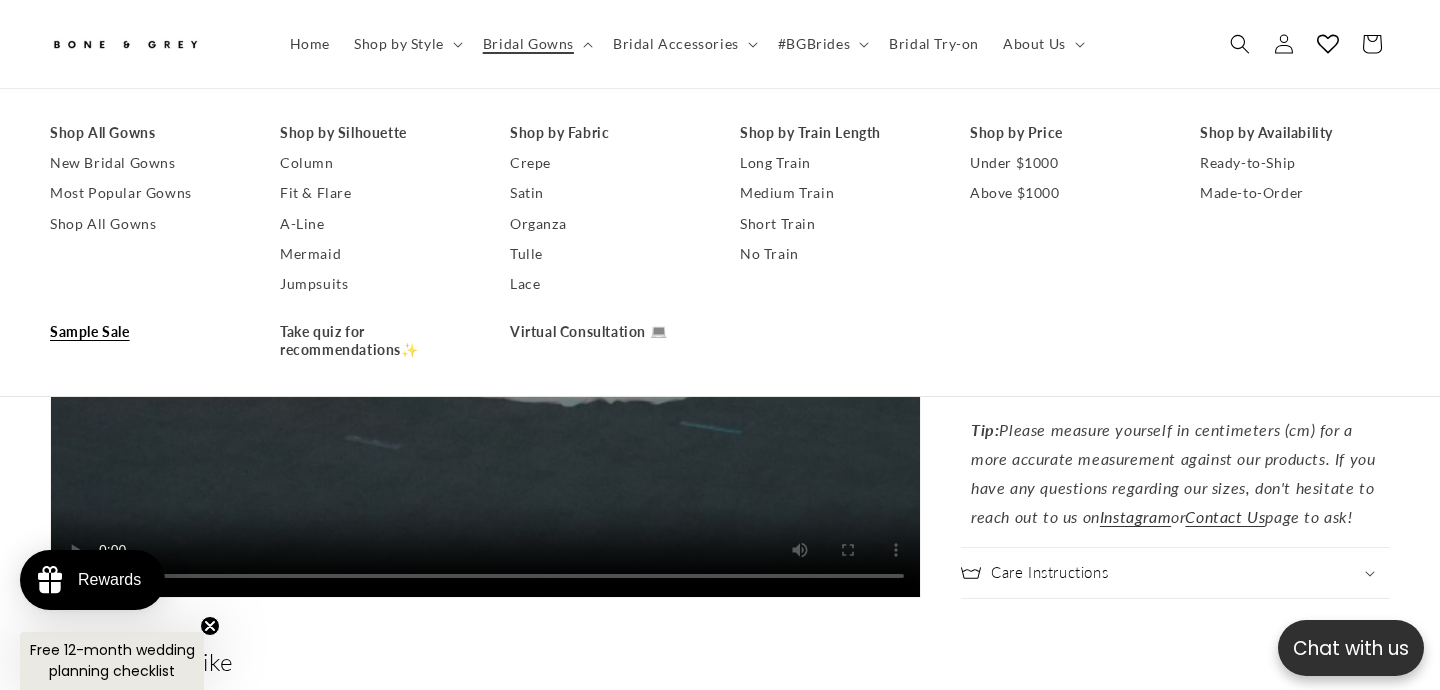 click on "Sample Sale" at bounding box center [145, 332] 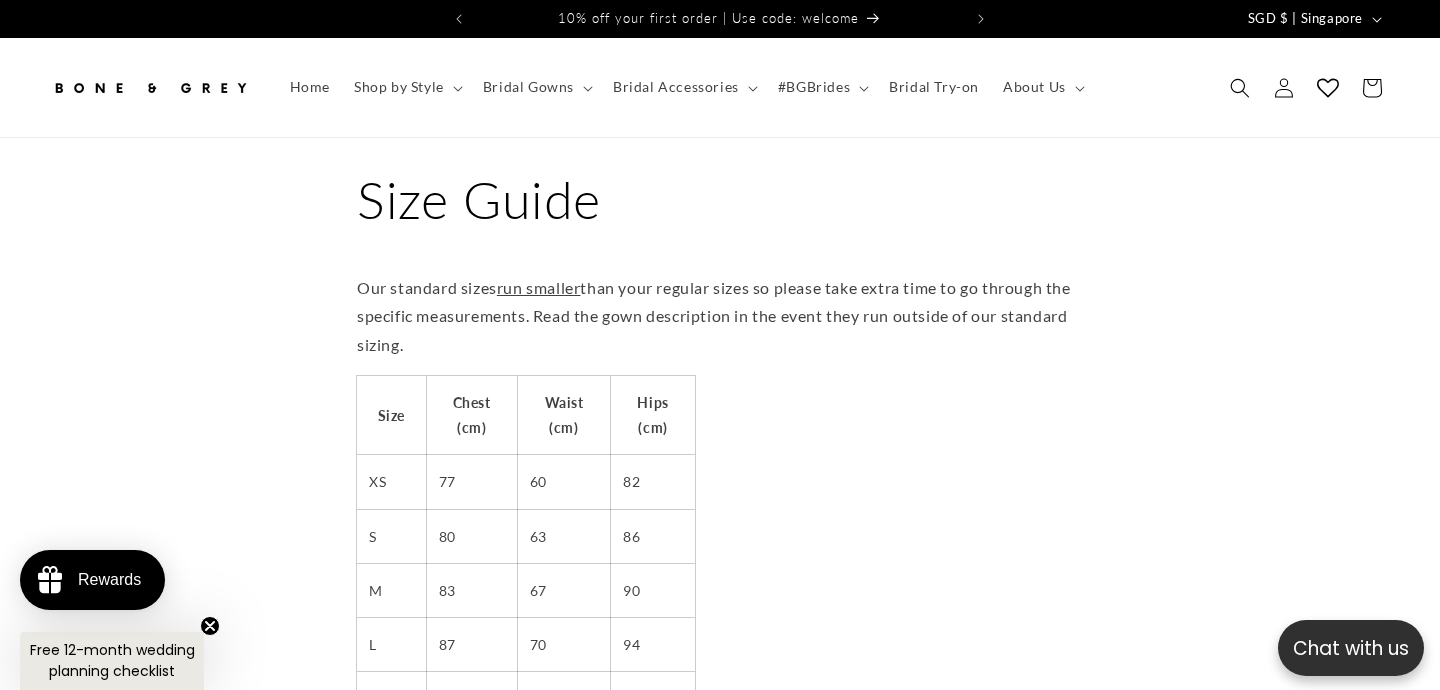 scroll, scrollTop: 228, scrollLeft: 0, axis: vertical 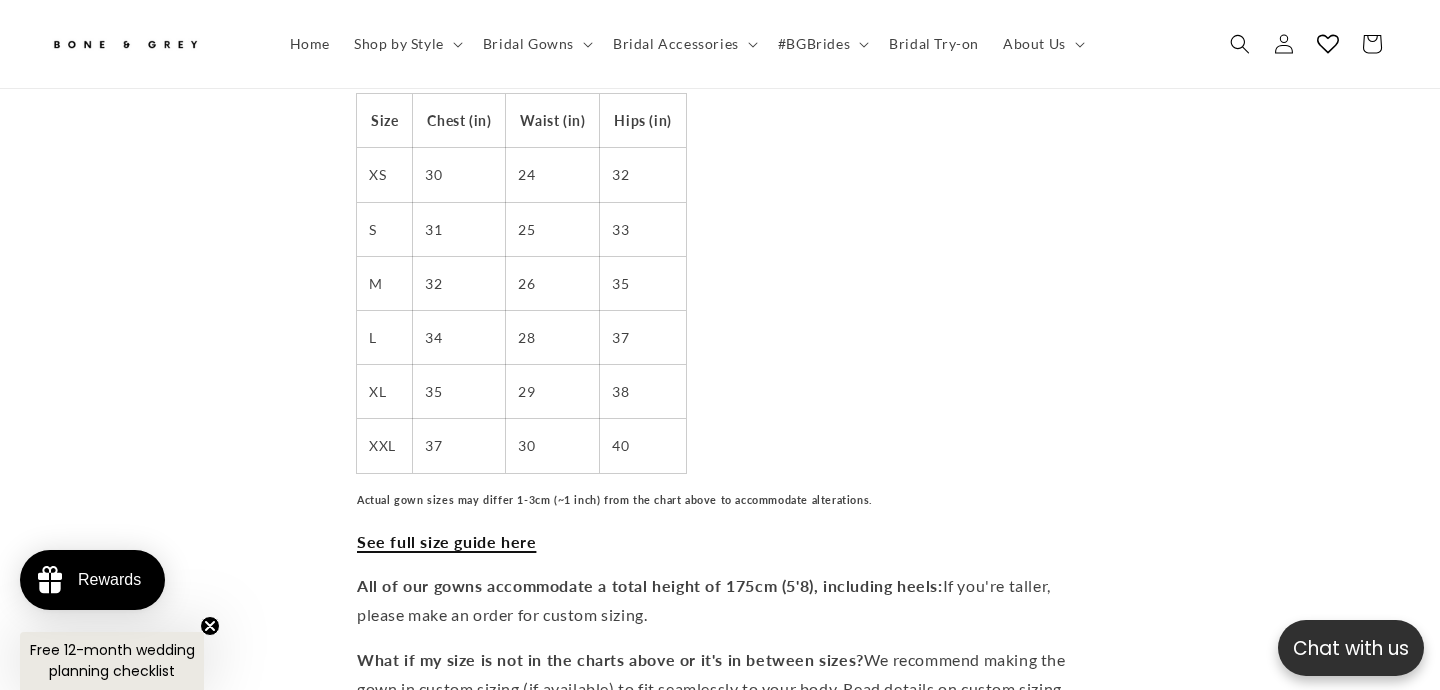 click on "See full size guide here" at bounding box center [446, 541] 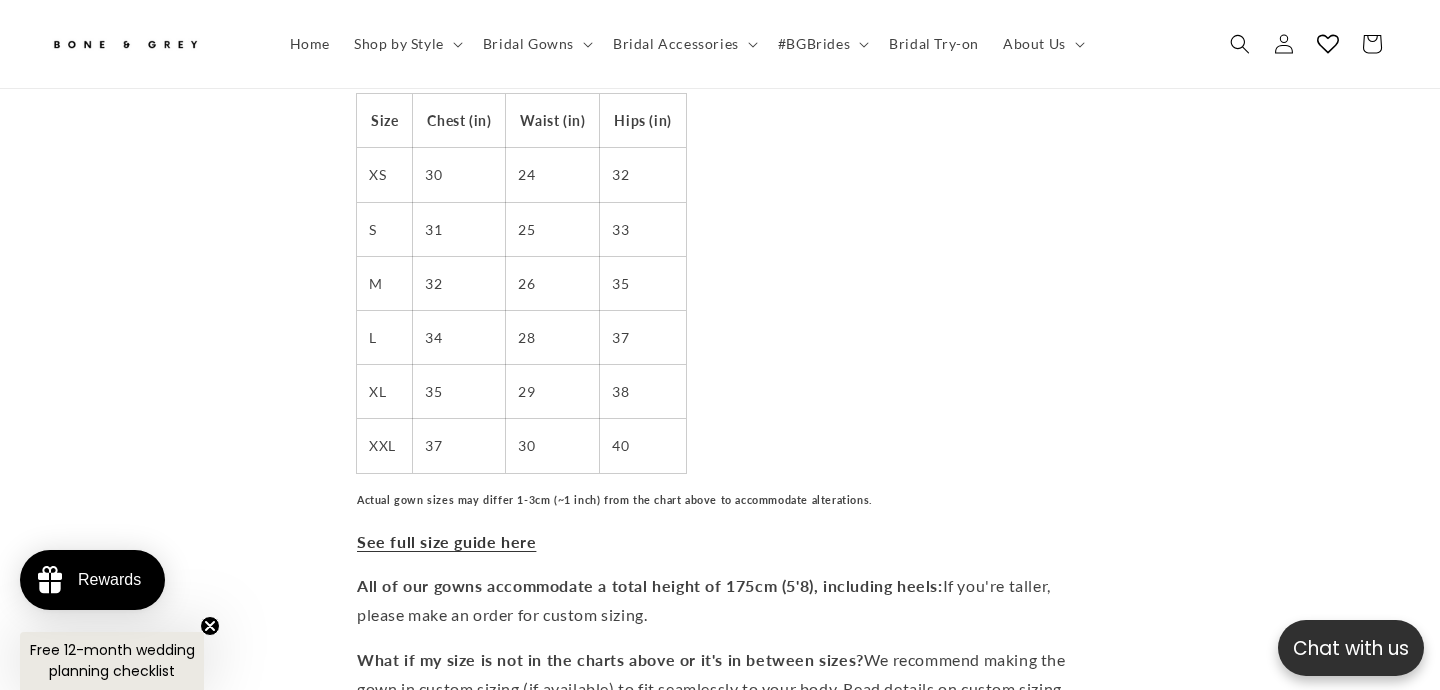 scroll, scrollTop: 0, scrollLeft: 0, axis: both 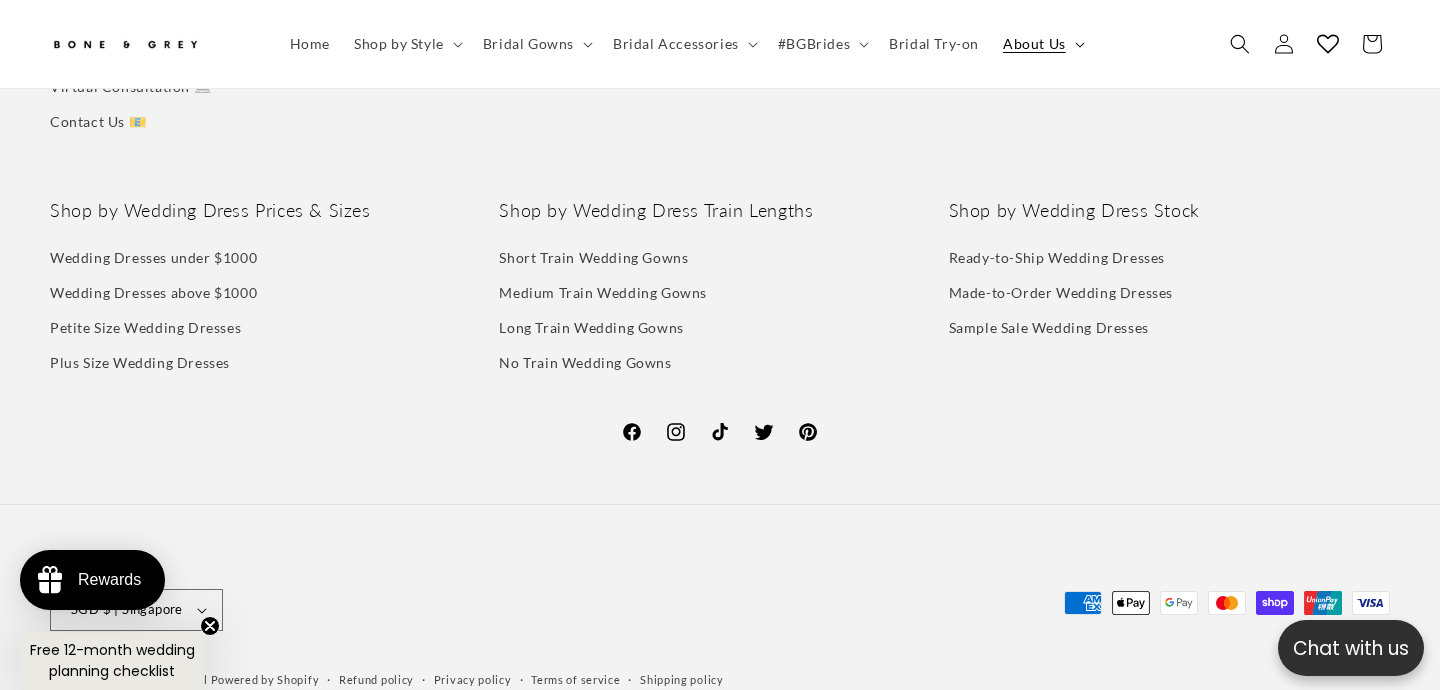 click 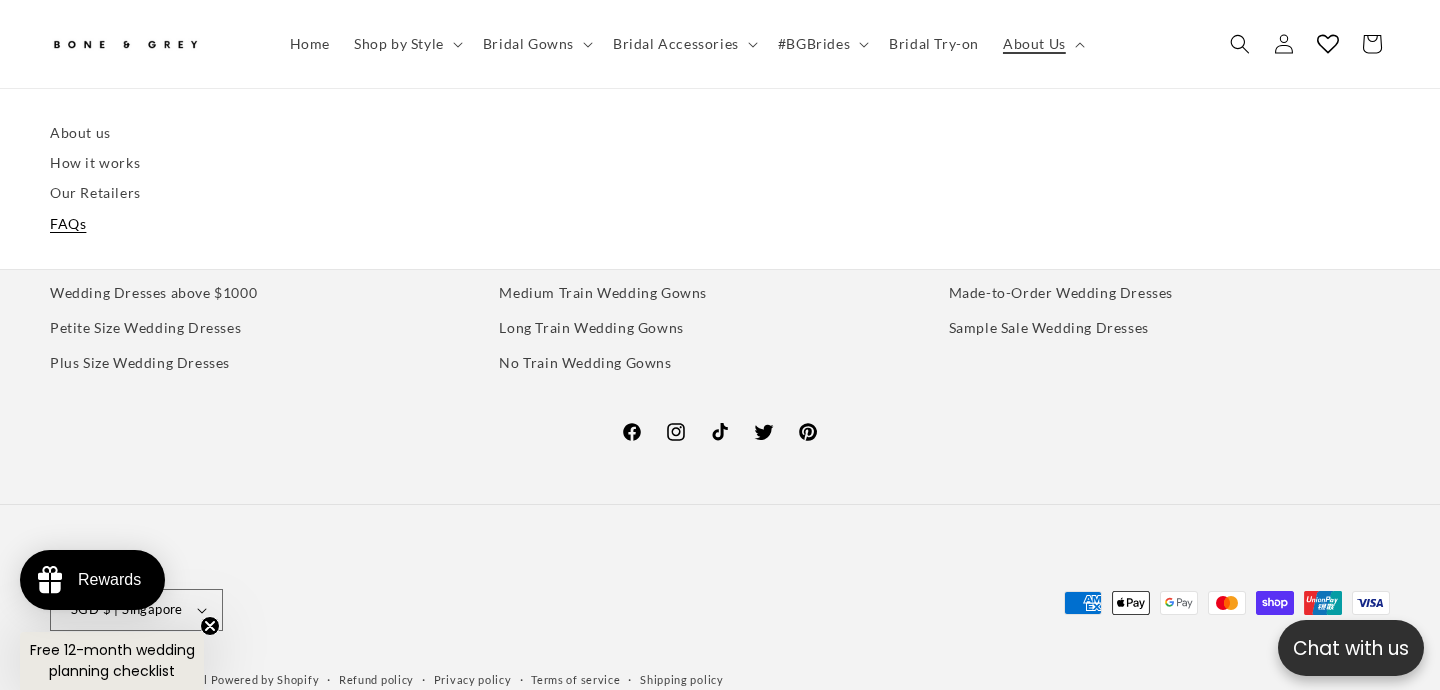 click on "FAQs" at bounding box center [720, 224] 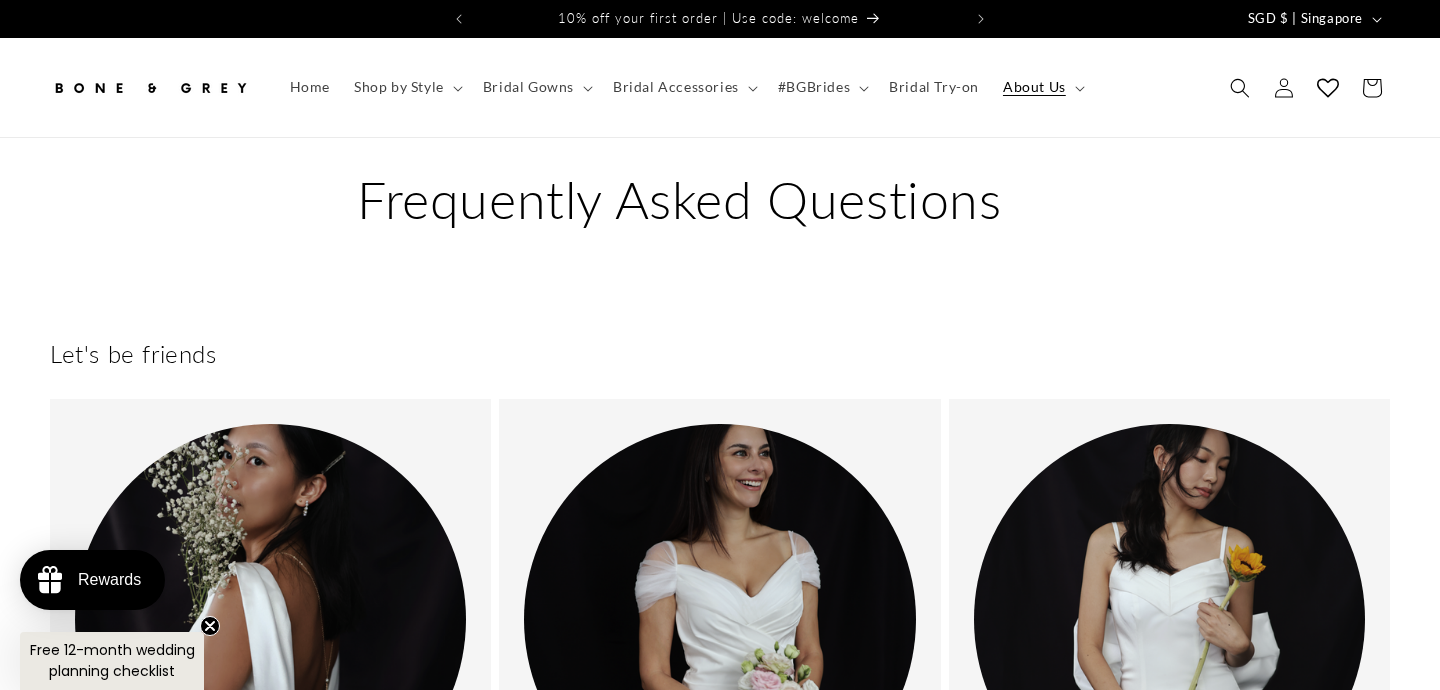 scroll, scrollTop: 0, scrollLeft: 0, axis: both 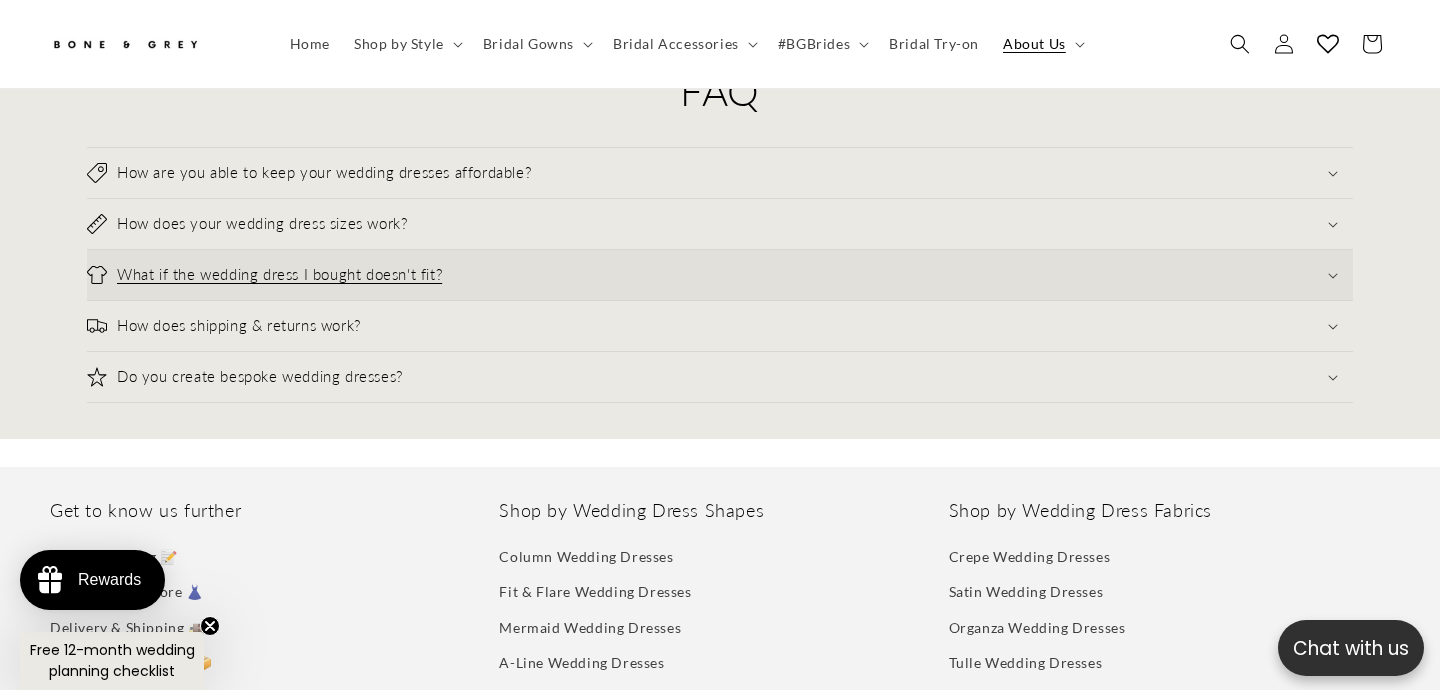 click on "What if the wedding dress I bought doesn't fit?" at bounding box center (720, 275) 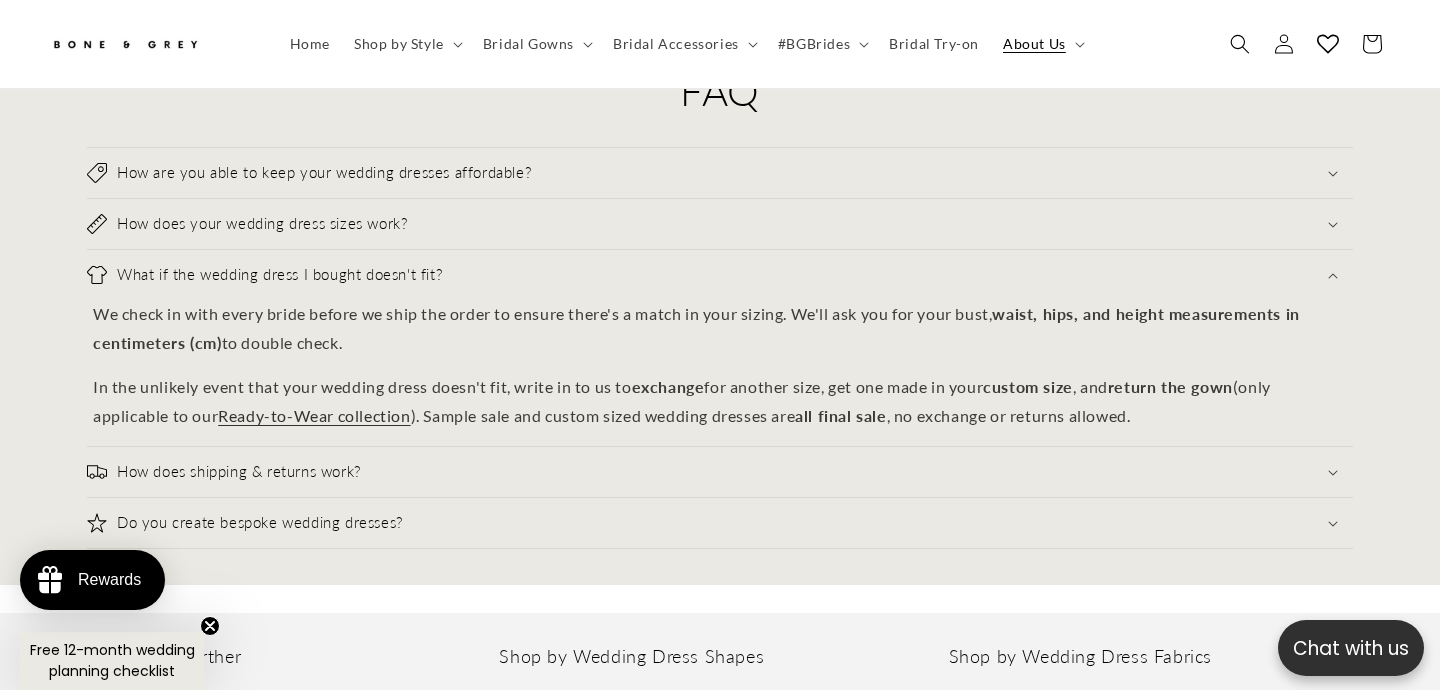 scroll, scrollTop: 0, scrollLeft: 0, axis: both 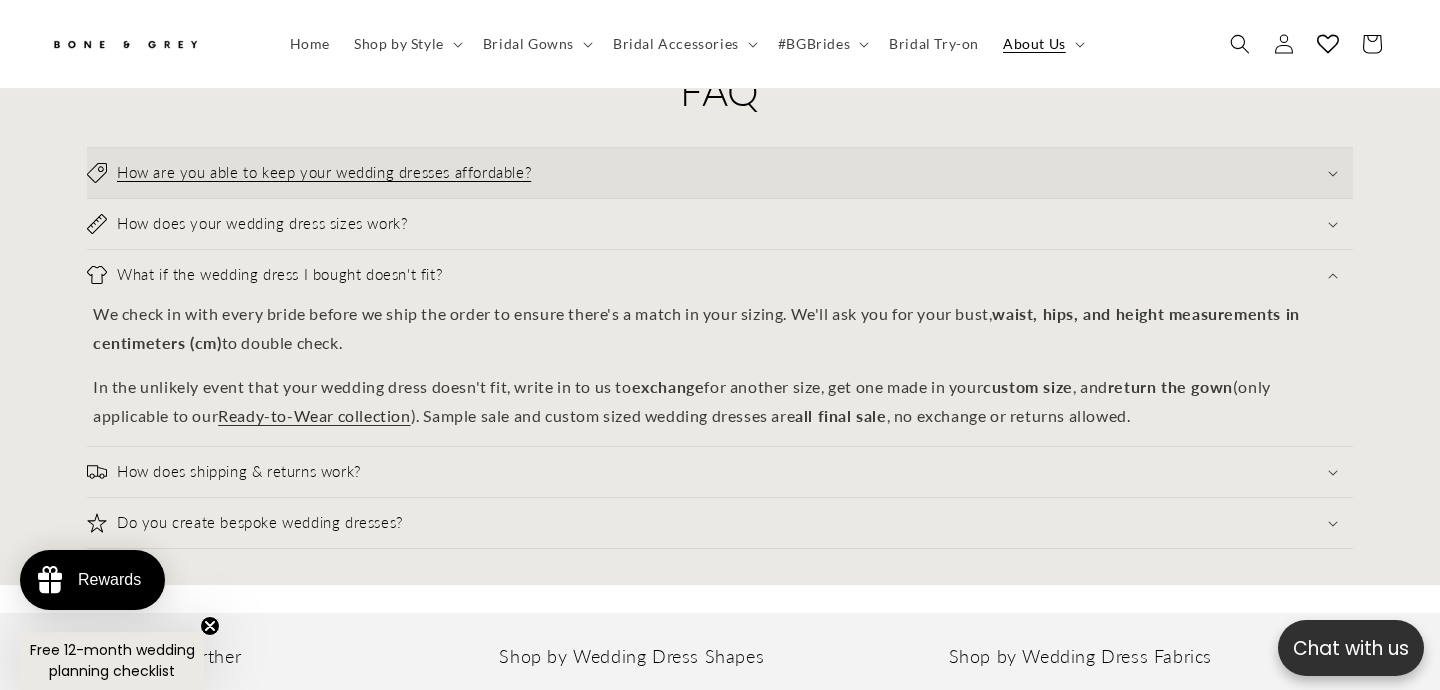 click on "How are you able to keep your wedding dresses affordable?" at bounding box center (324, 173) 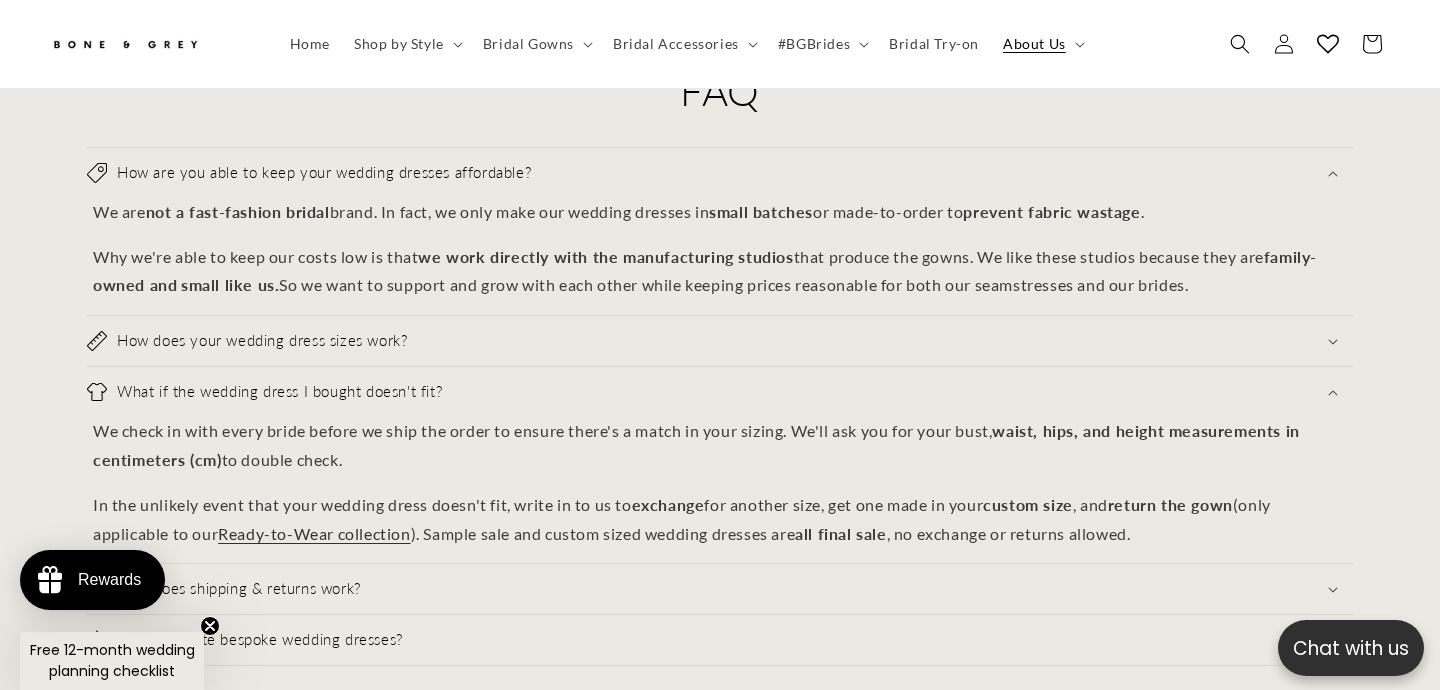 scroll, scrollTop: 0, scrollLeft: 486, axis: horizontal 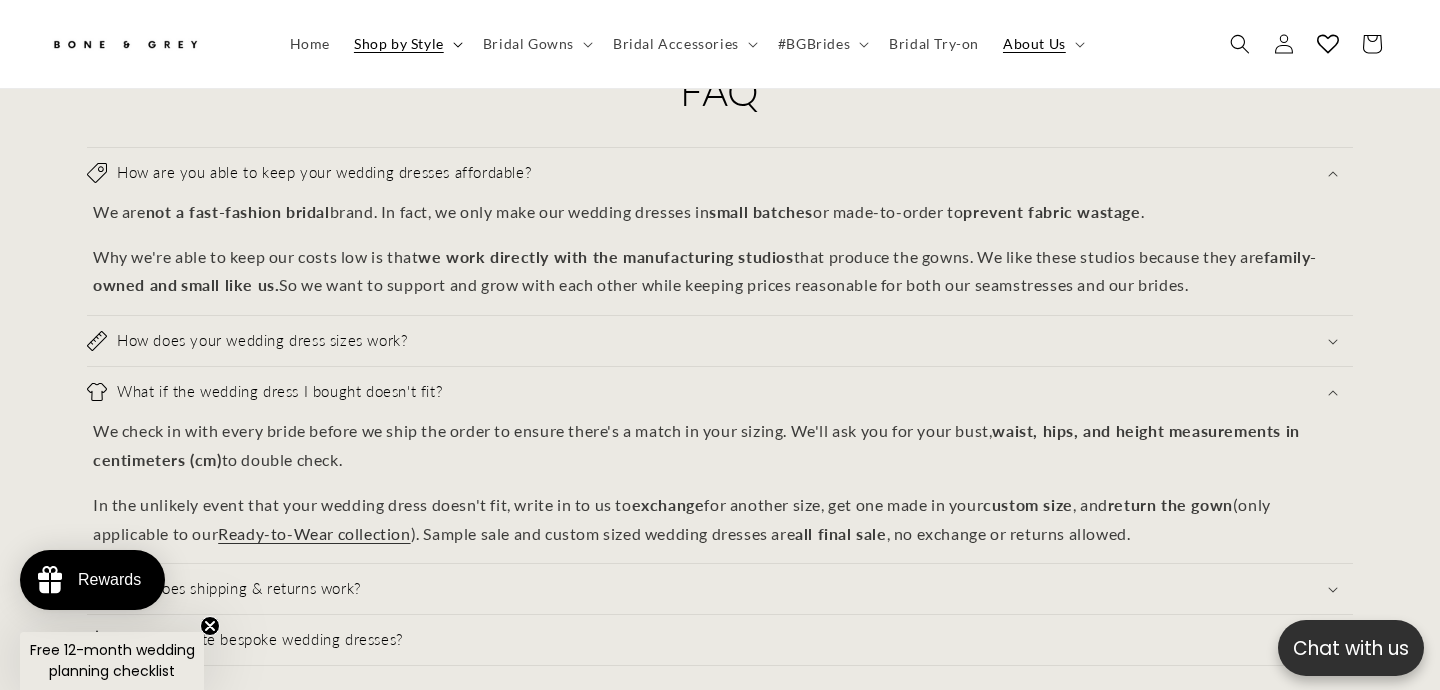 click on "Shop by Style" at bounding box center [406, 44] 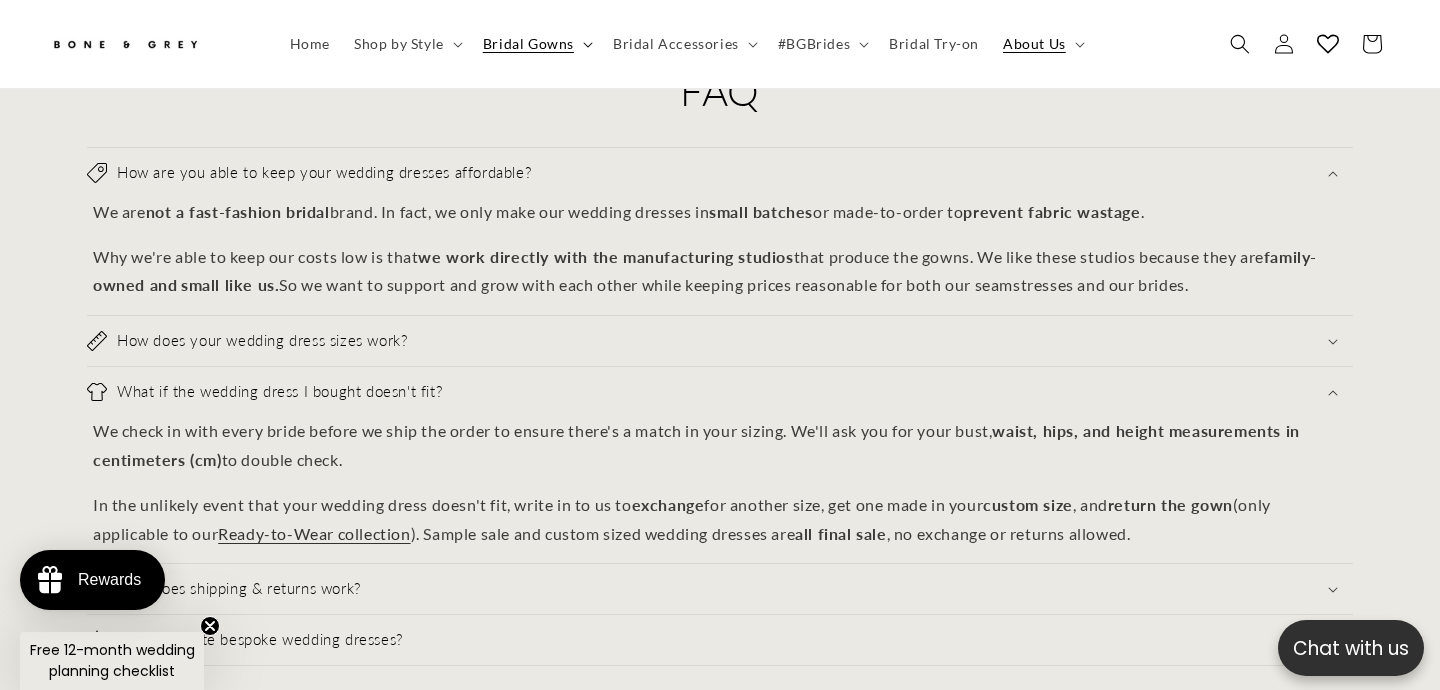click on "Bridal Gowns" at bounding box center [536, 44] 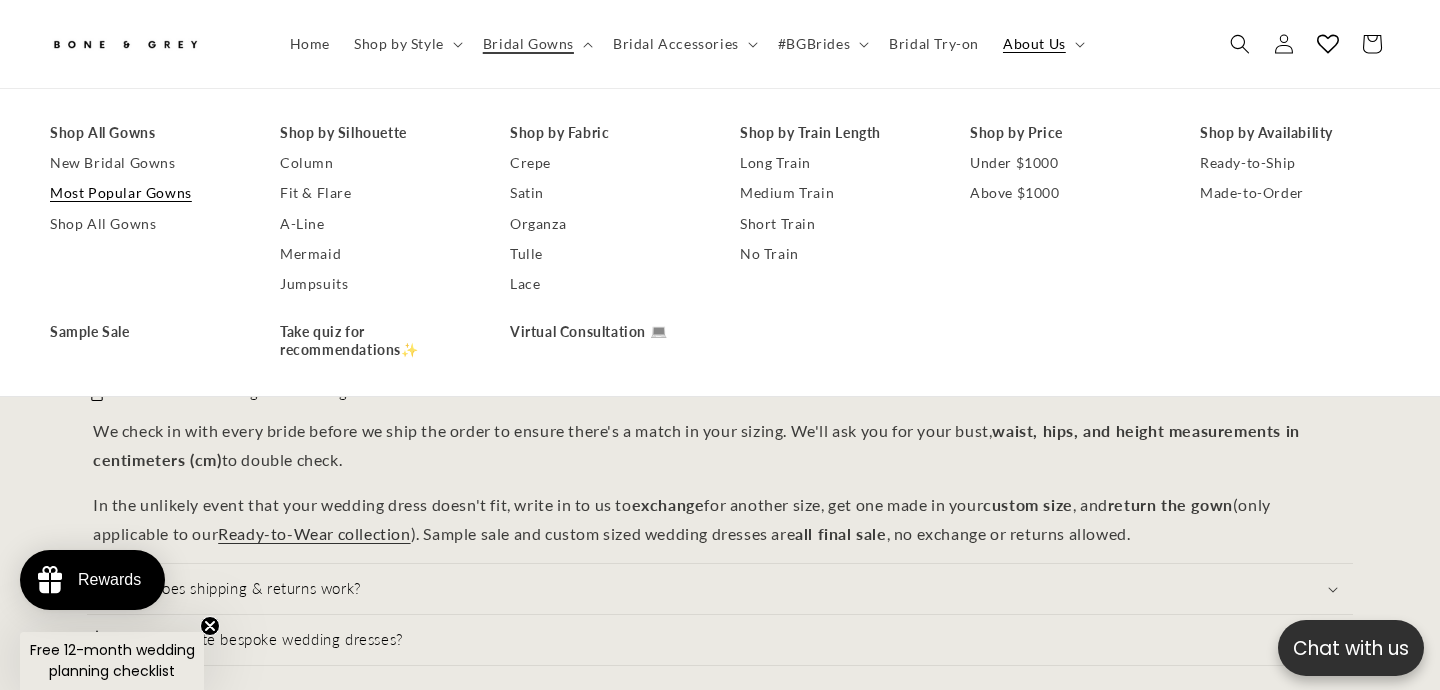 click on "Most Popular Gowns" at bounding box center [145, 193] 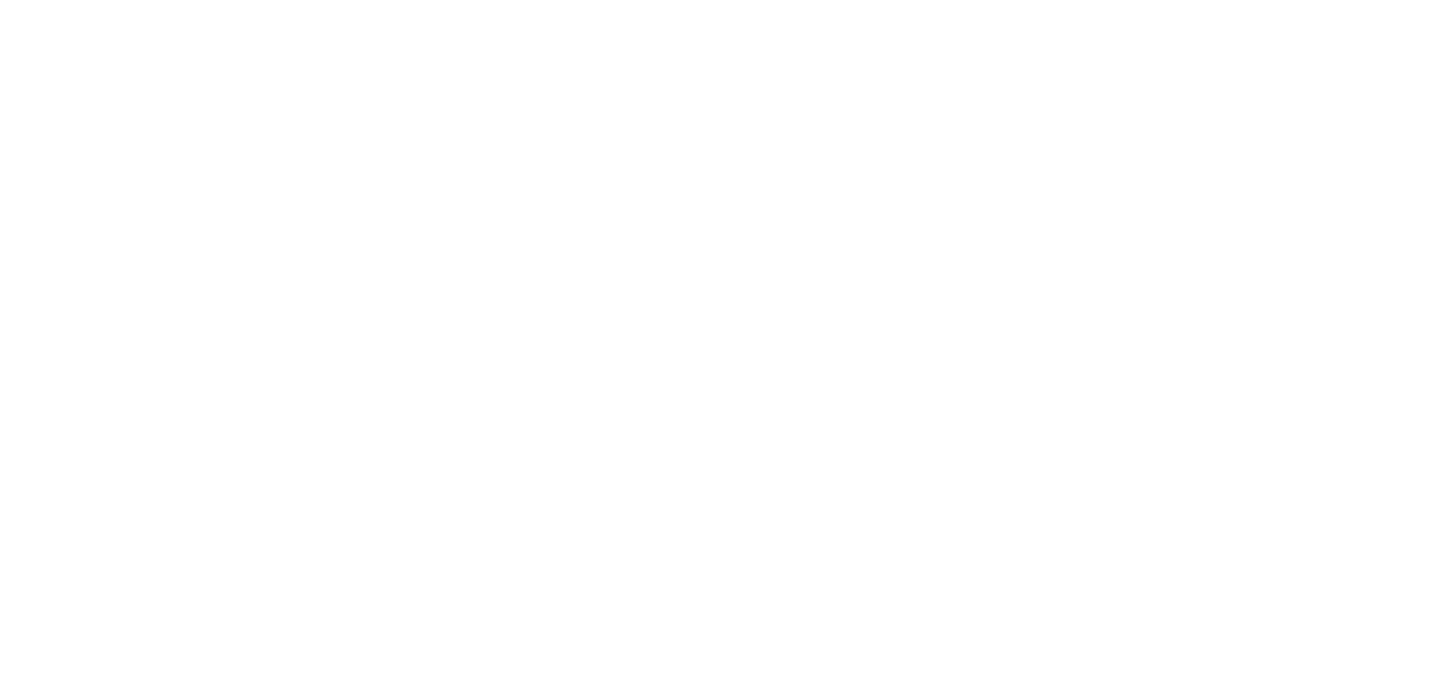 scroll, scrollTop: 0, scrollLeft: 0, axis: both 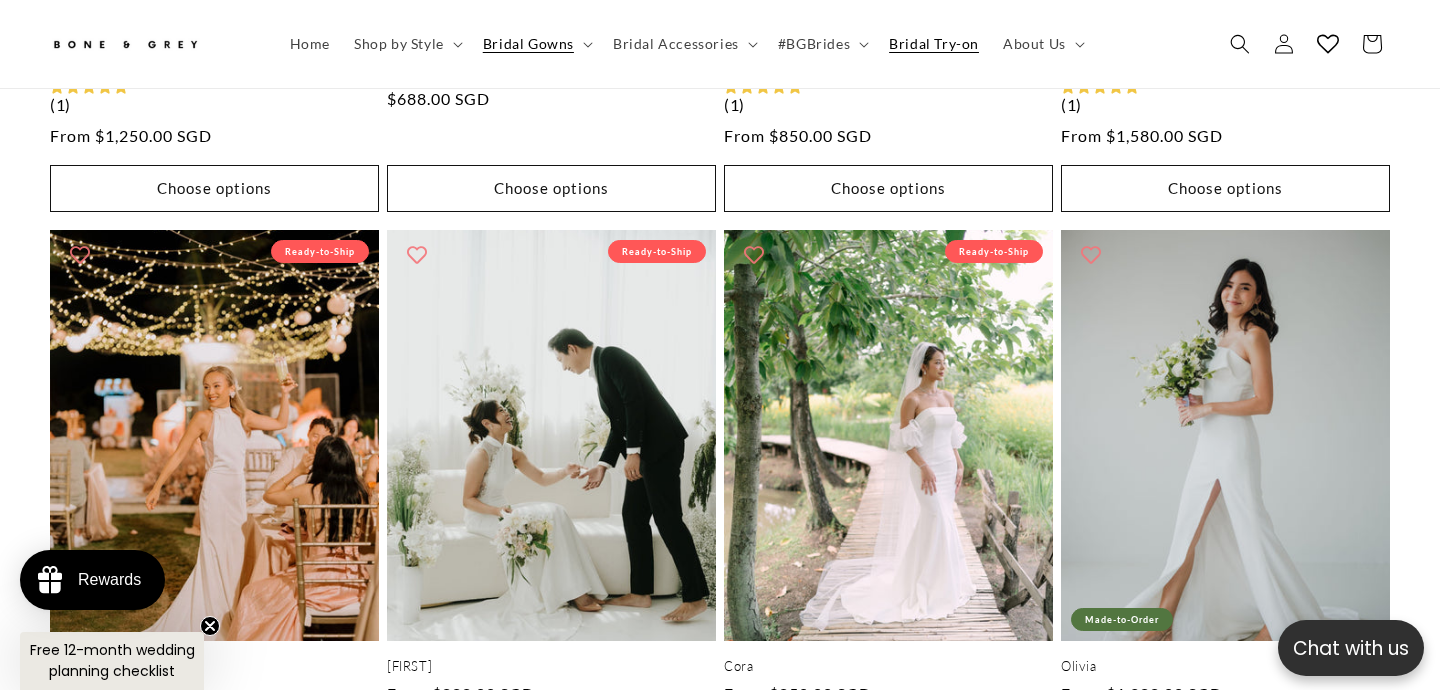 click on "Bridal Try-on" at bounding box center (934, 44) 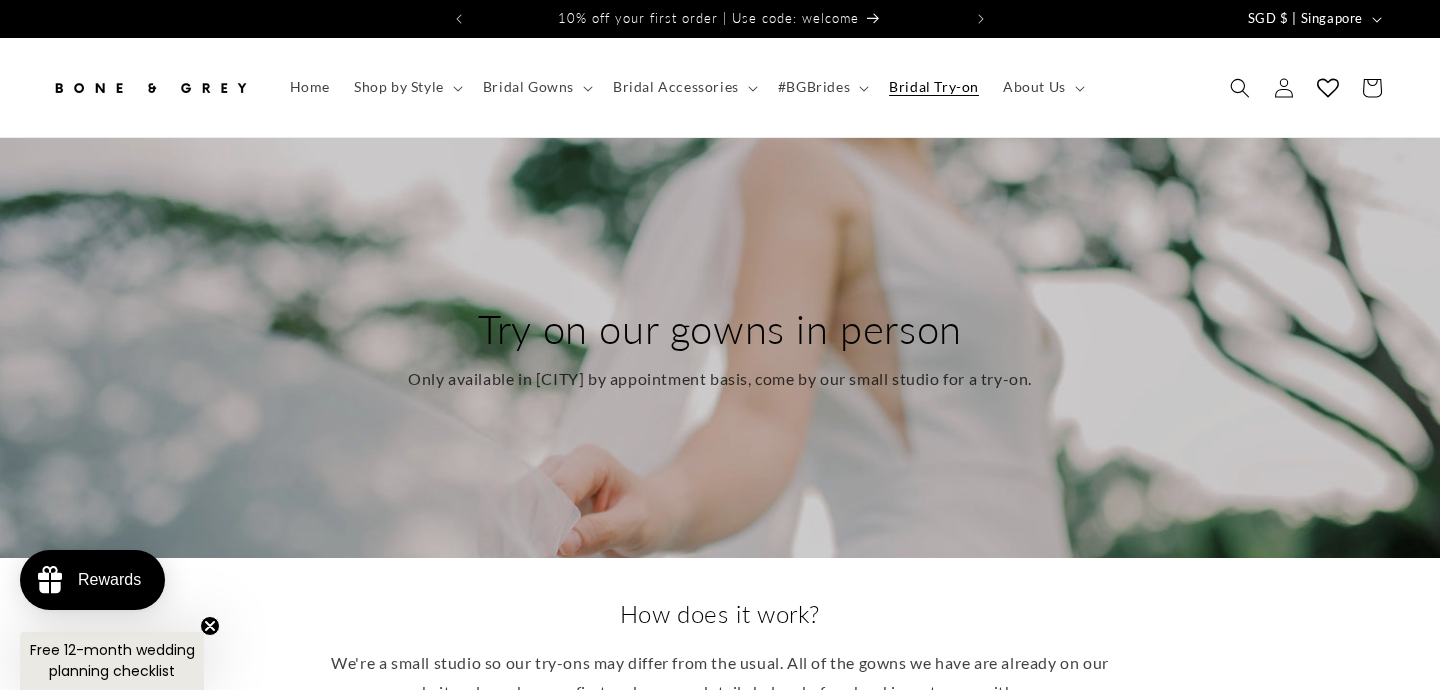scroll, scrollTop: 0, scrollLeft: 0, axis: both 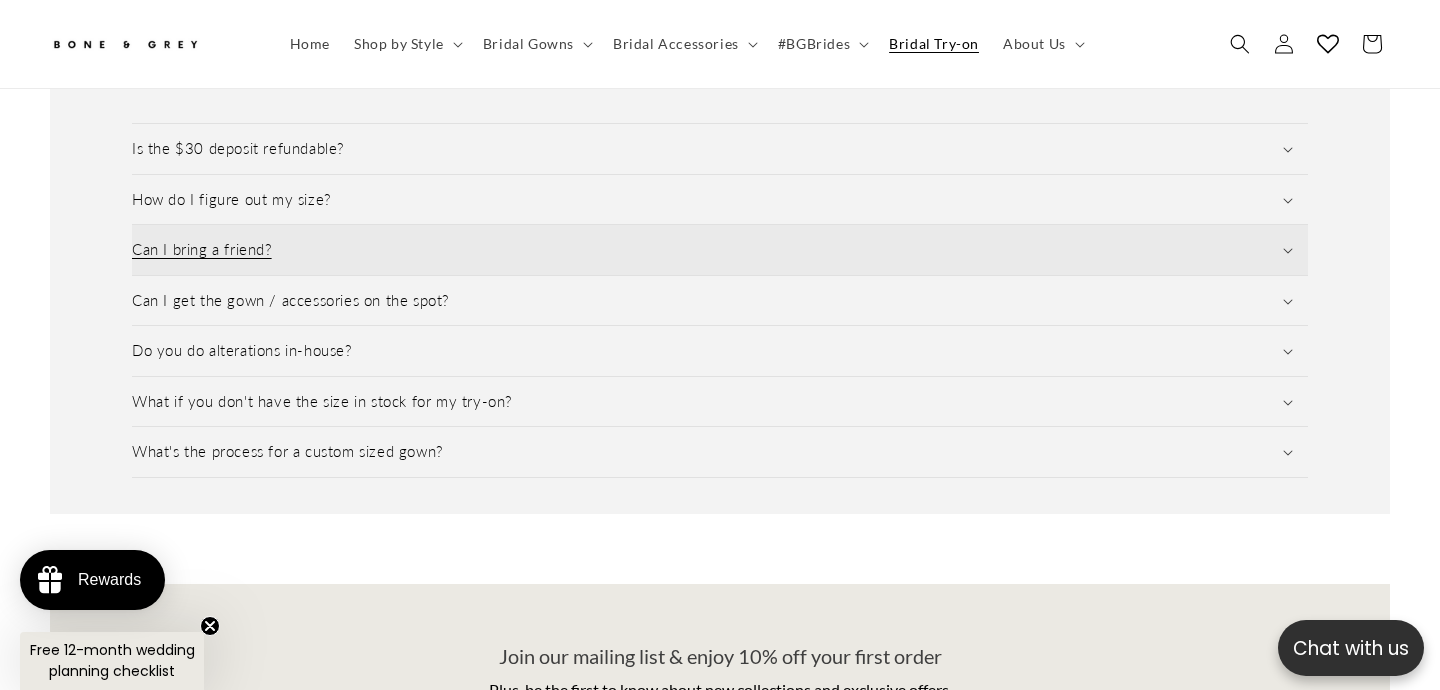 click on "Can I bring a friend?" at bounding box center [720, 250] 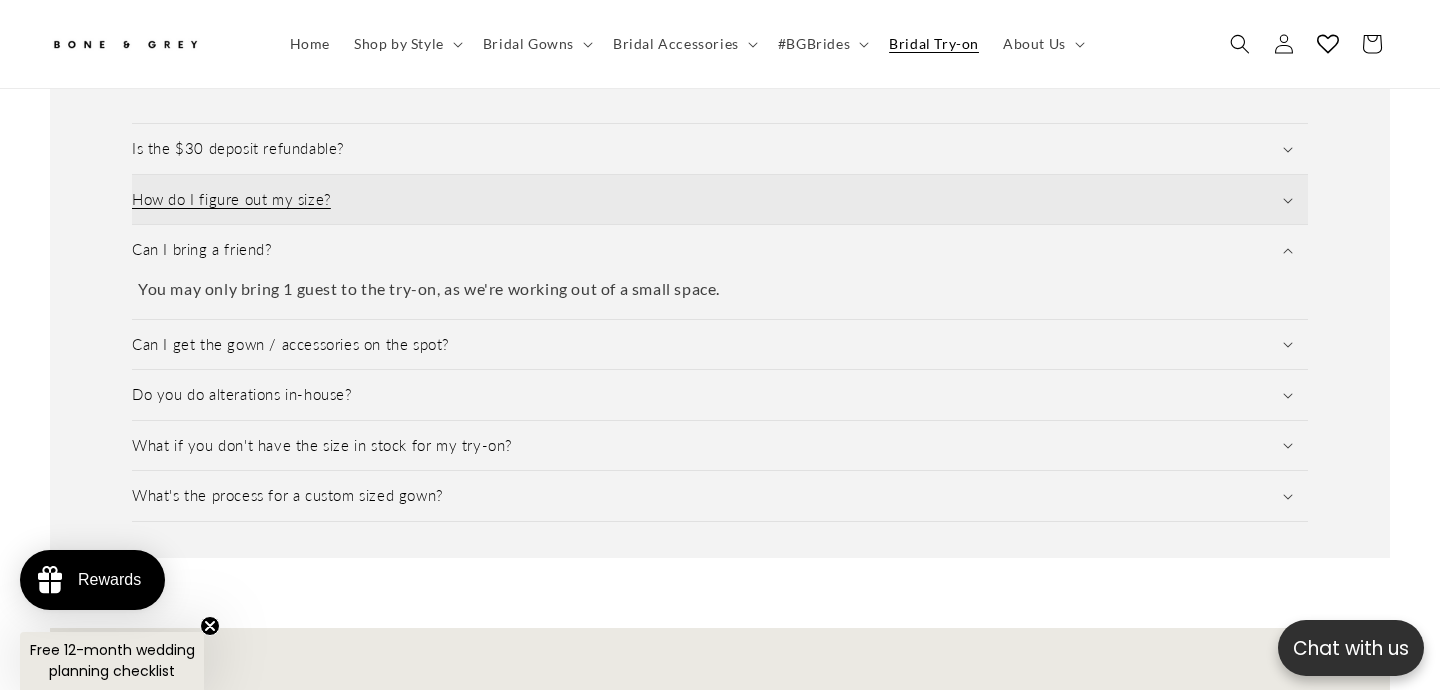 click on "How do I figure out my size?" at bounding box center (720, 200) 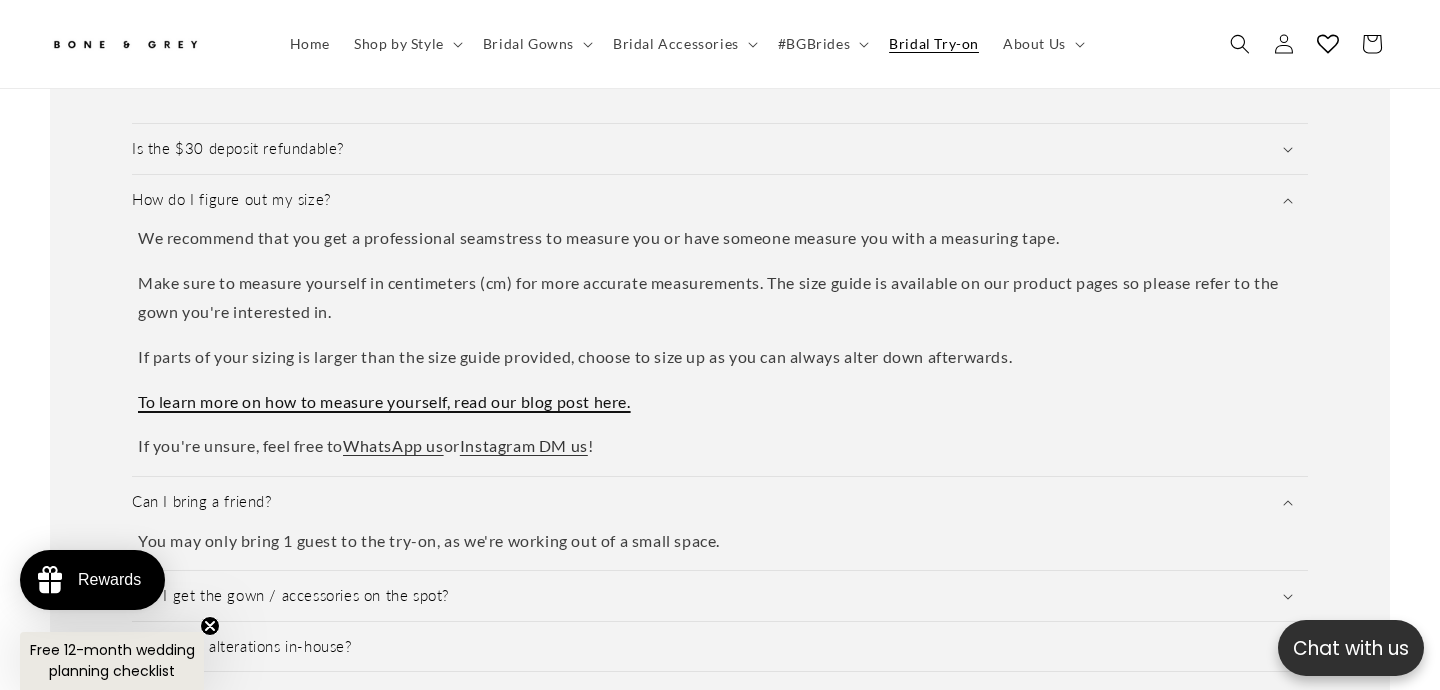 scroll, scrollTop: 0, scrollLeft: 486, axis: horizontal 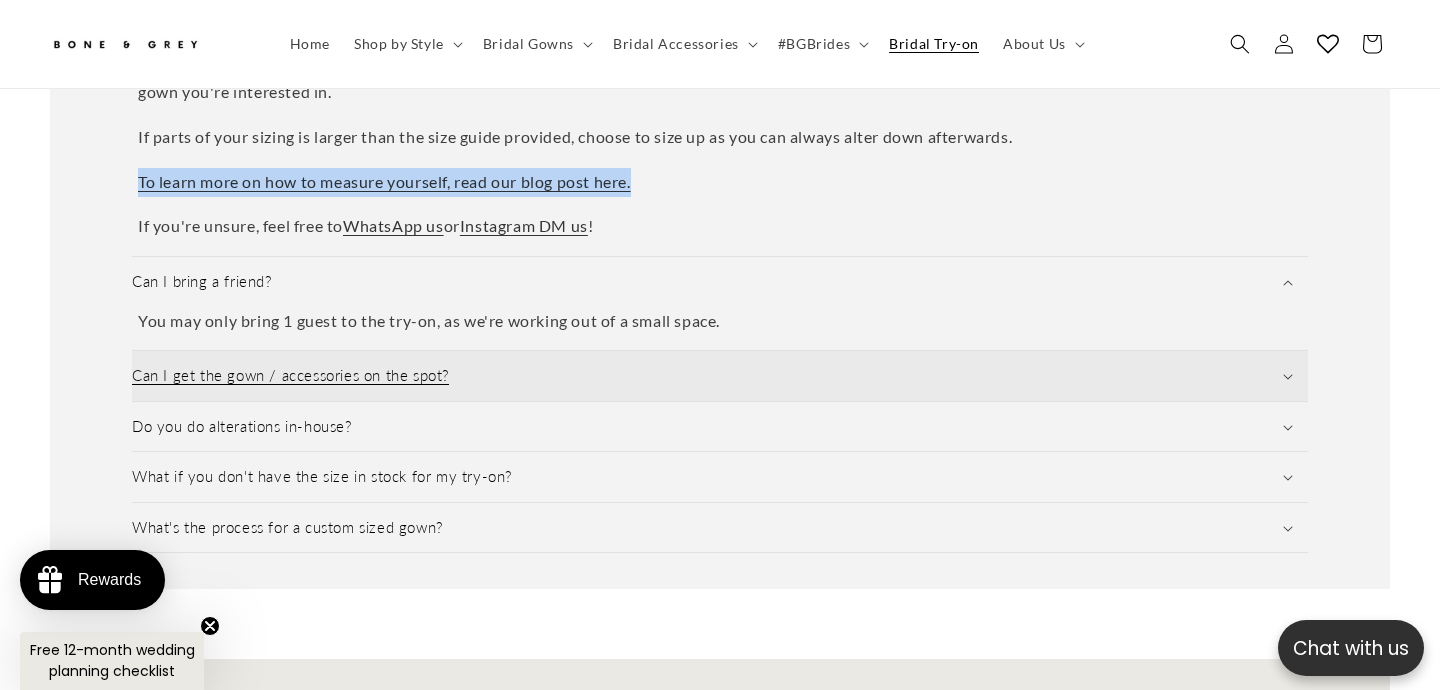 click on "Can I get the gown / accessories on the spot?" at bounding box center [720, 376] 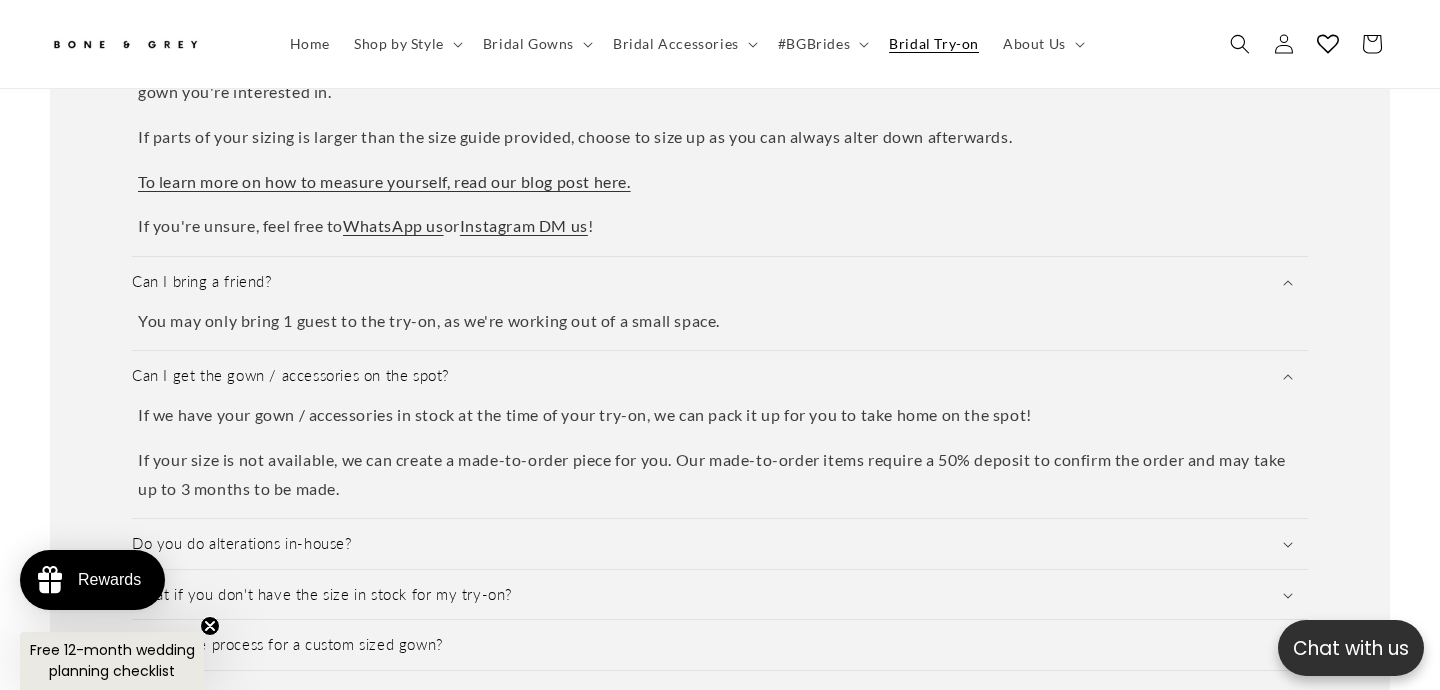 scroll, scrollTop: 0, scrollLeft: 972, axis: horizontal 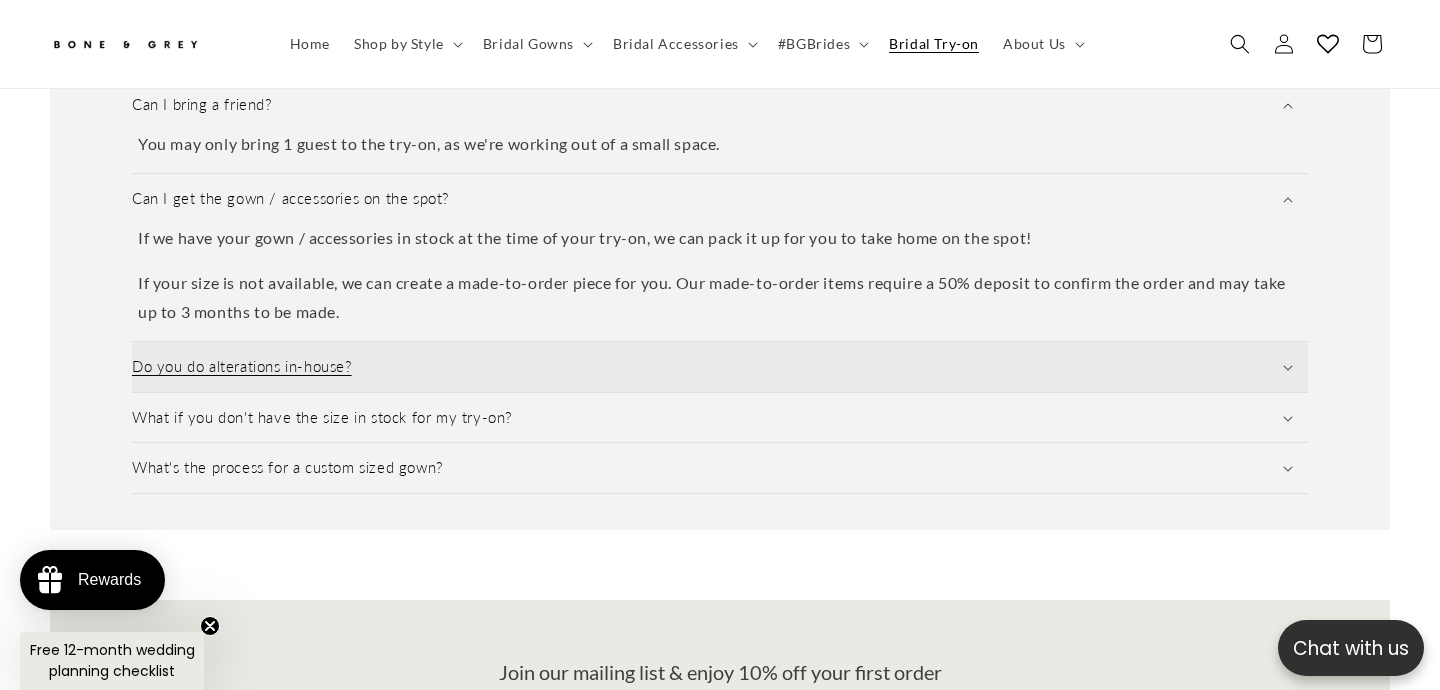 click on "Do you do alterations in-house?" at bounding box center (720, 367) 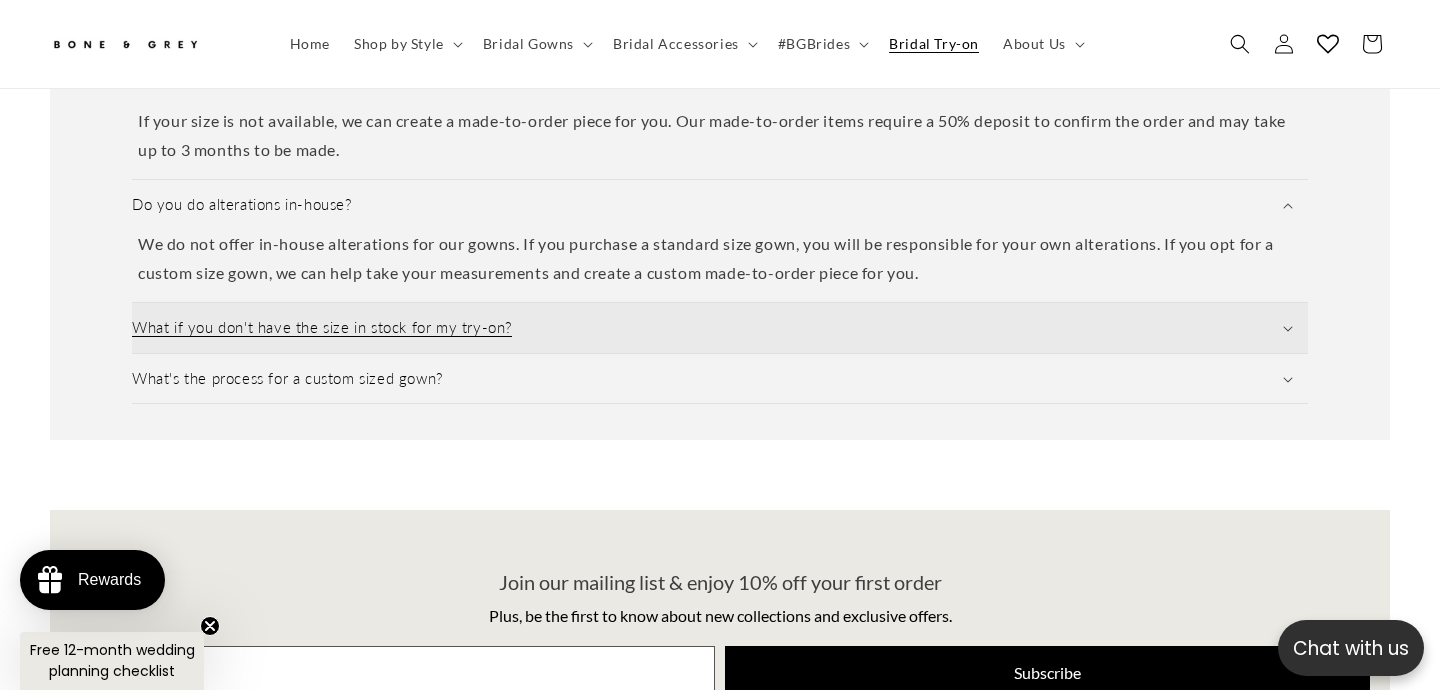 scroll, scrollTop: 3380, scrollLeft: 0, axis: vertical 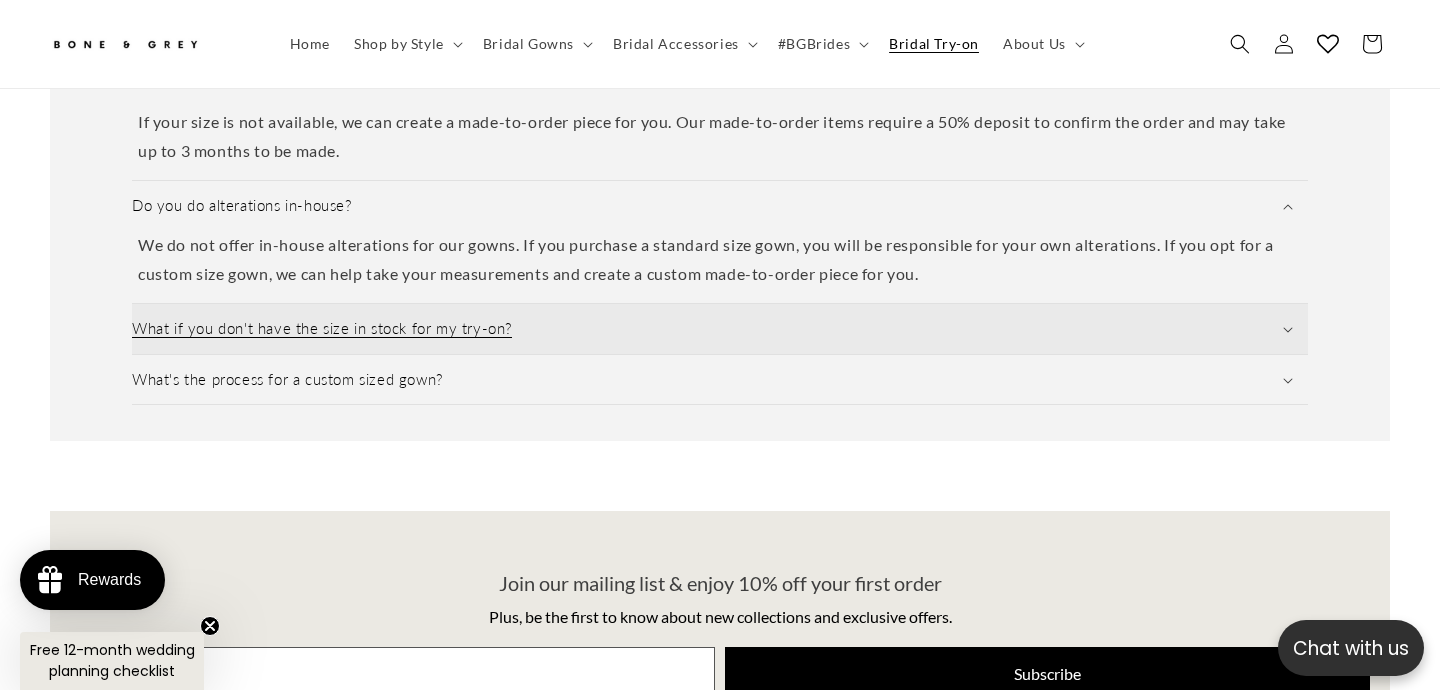 click on "What if you don't have the size in stock for my try-on?" at bounding box center [720, 329] 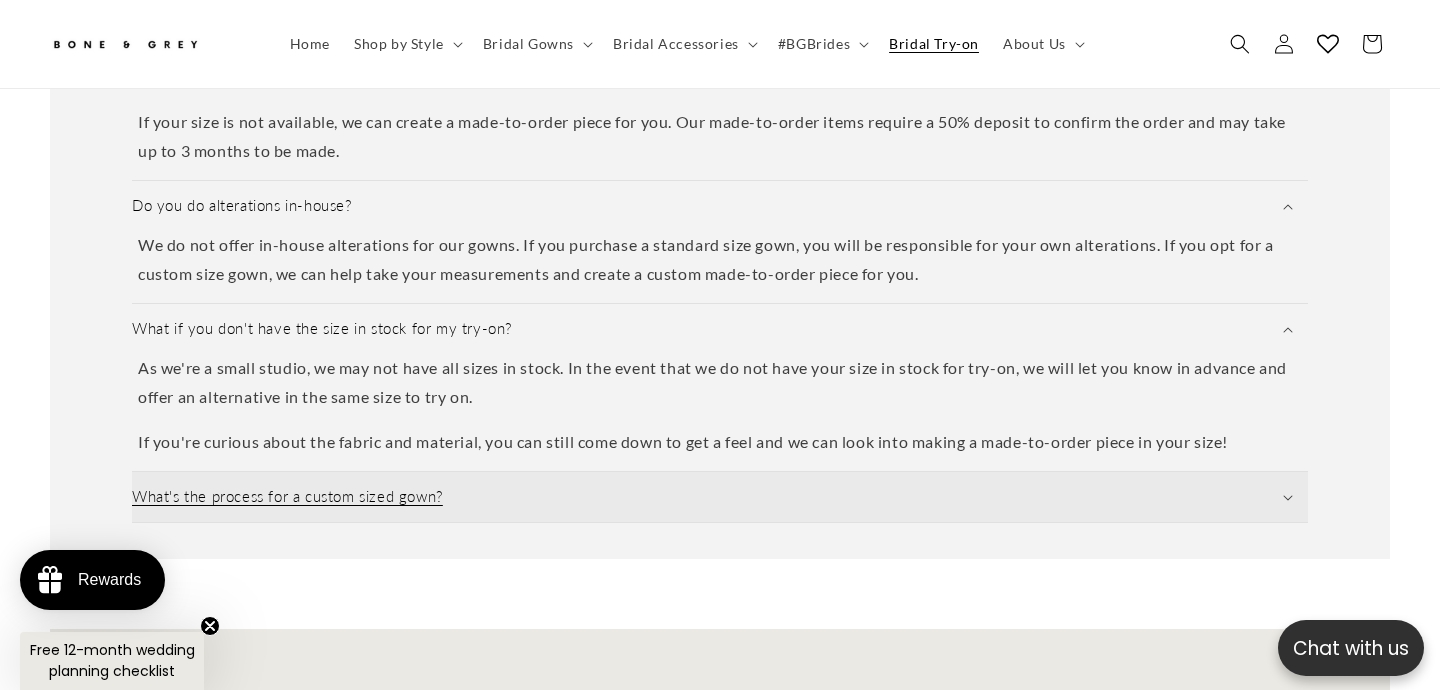 scroll, scrollTop: 0, scrollLeft: 486, axis: horizontal 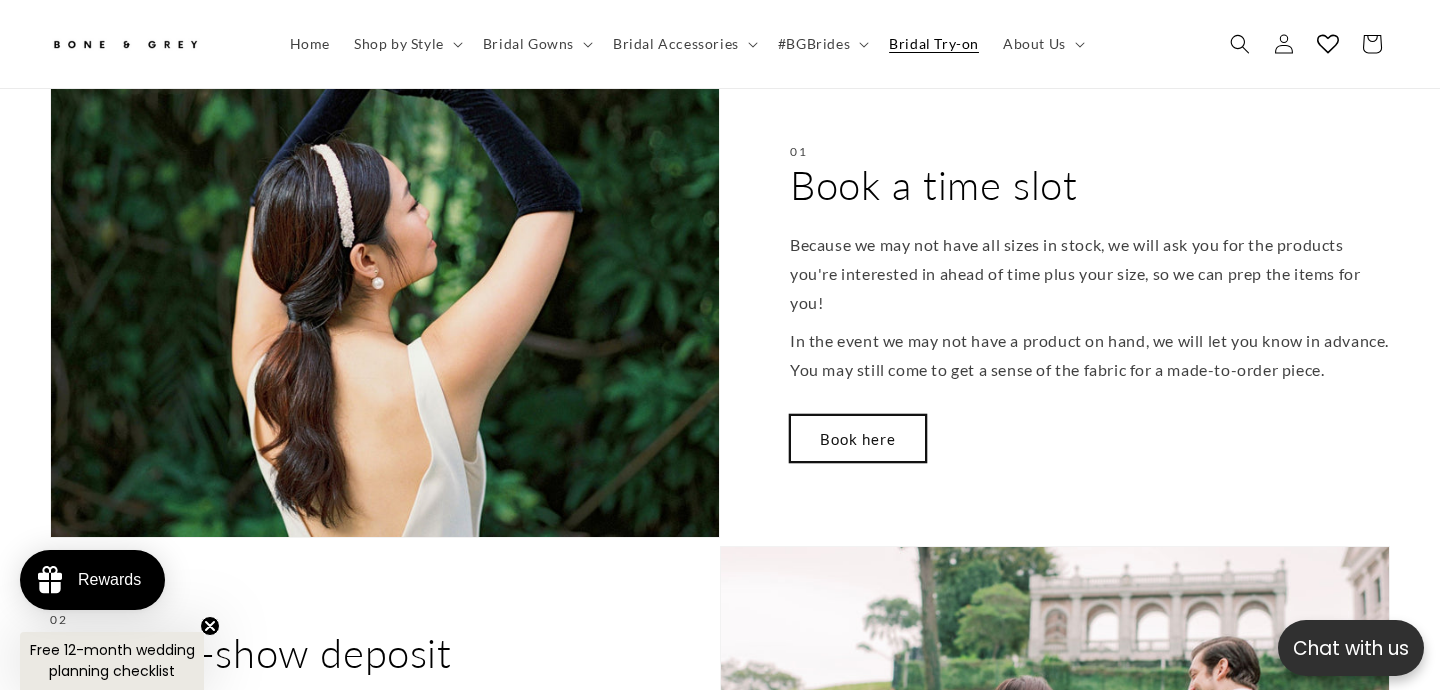 click on "Book here" at bounding box center (858, 438) 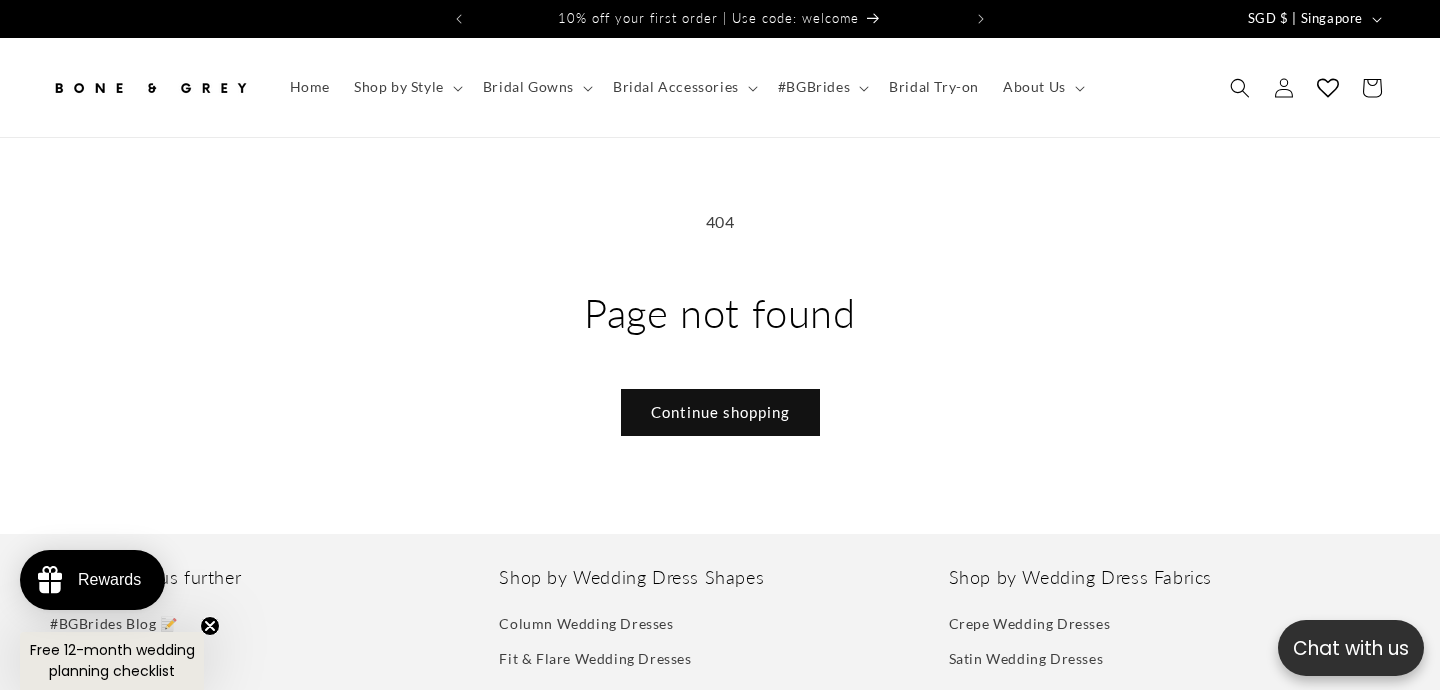 scroll, scrollTop: 0, scrollLeft: 0, axis: both 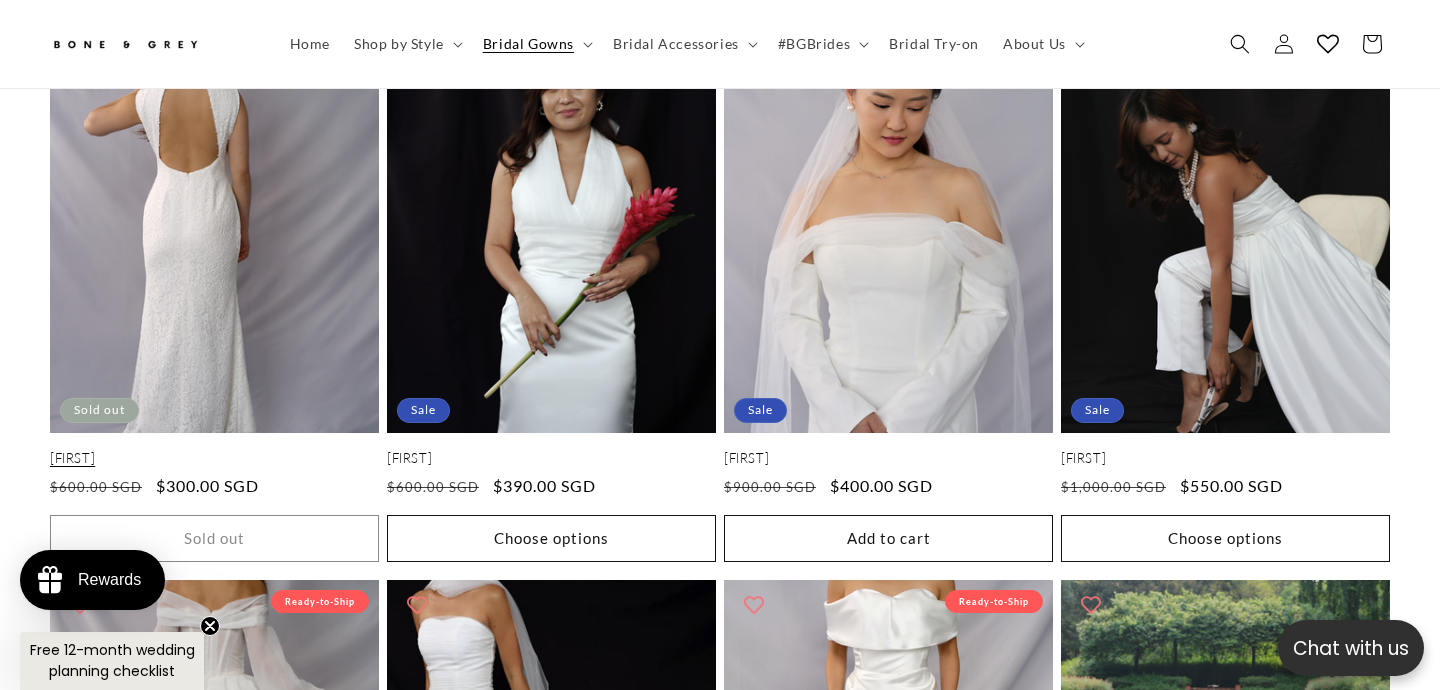 click on "[BRAND]" at bounding box center (214, 458) 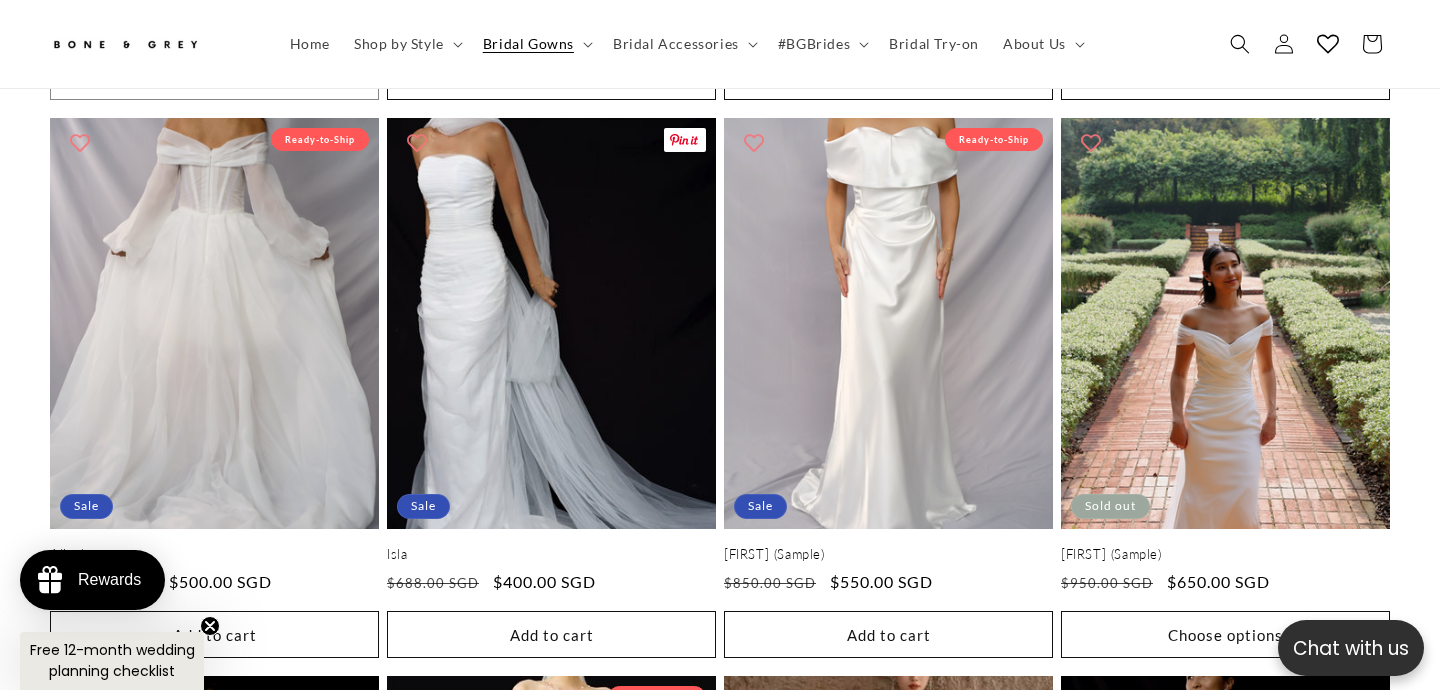 scroll, scrollTop: 3227, scrollLeft: 0, axis: vertical 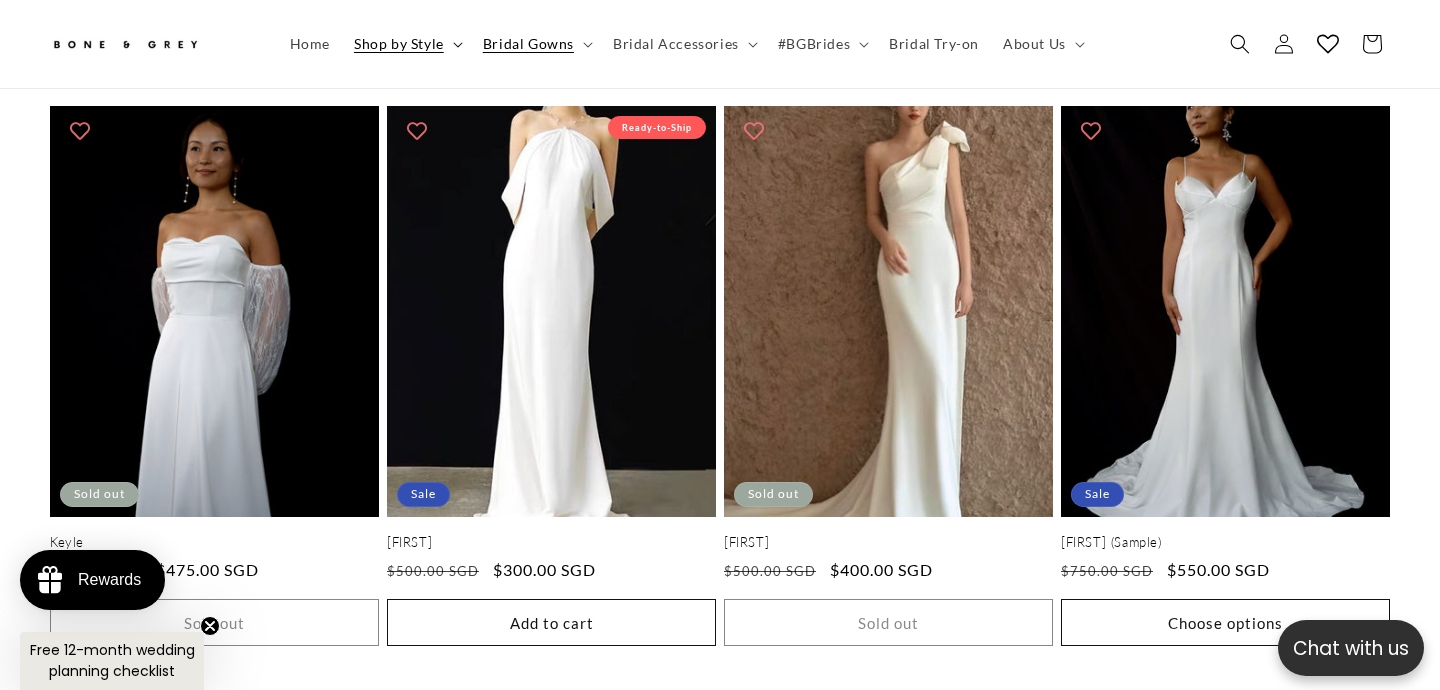 click 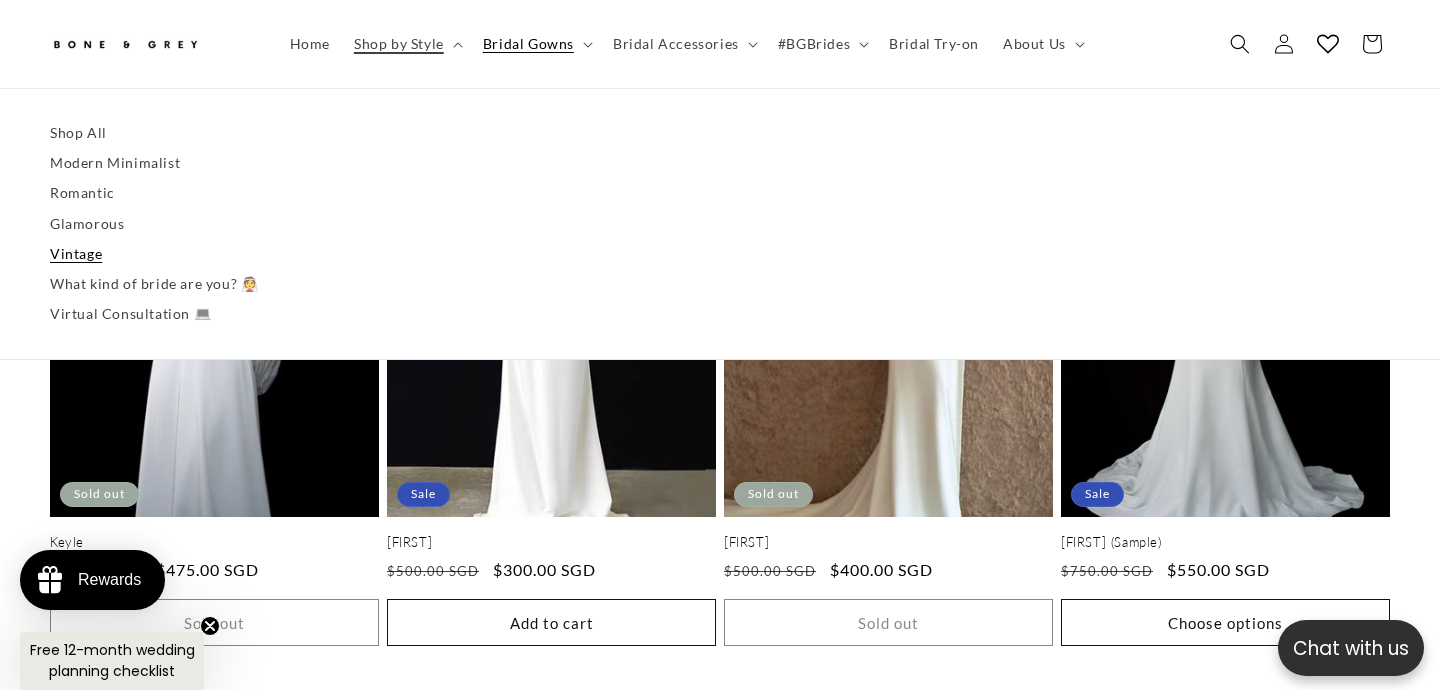 click on "Vintage" at bounding box center (720, 254) 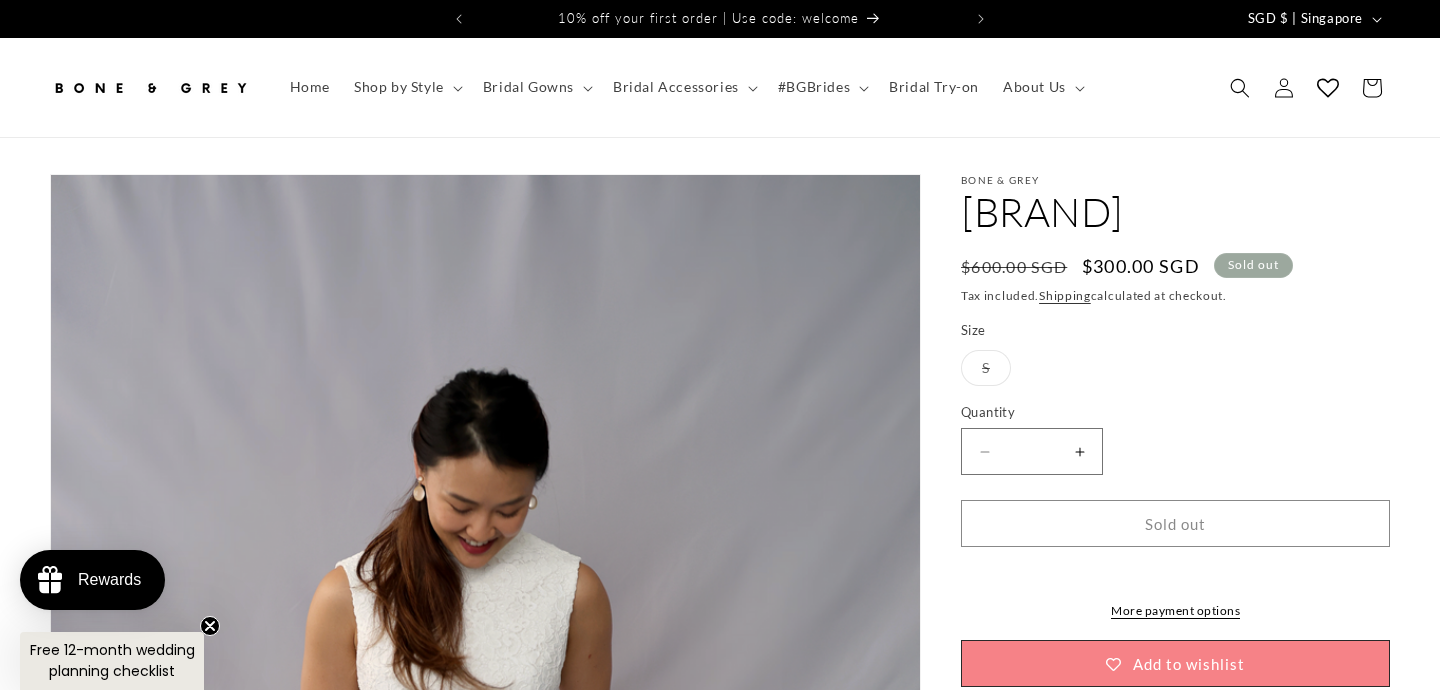 scroll, scrollTop: 0, scrollLeft: 0, axis: both 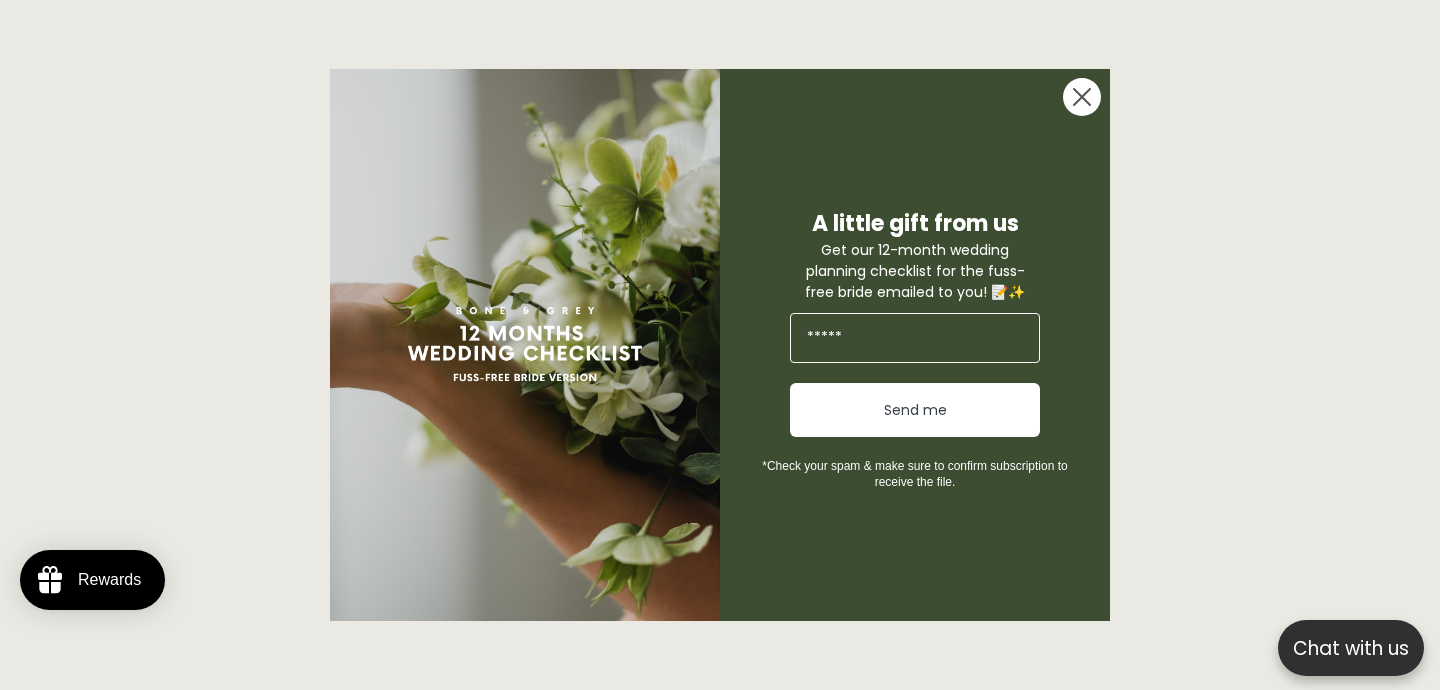 click 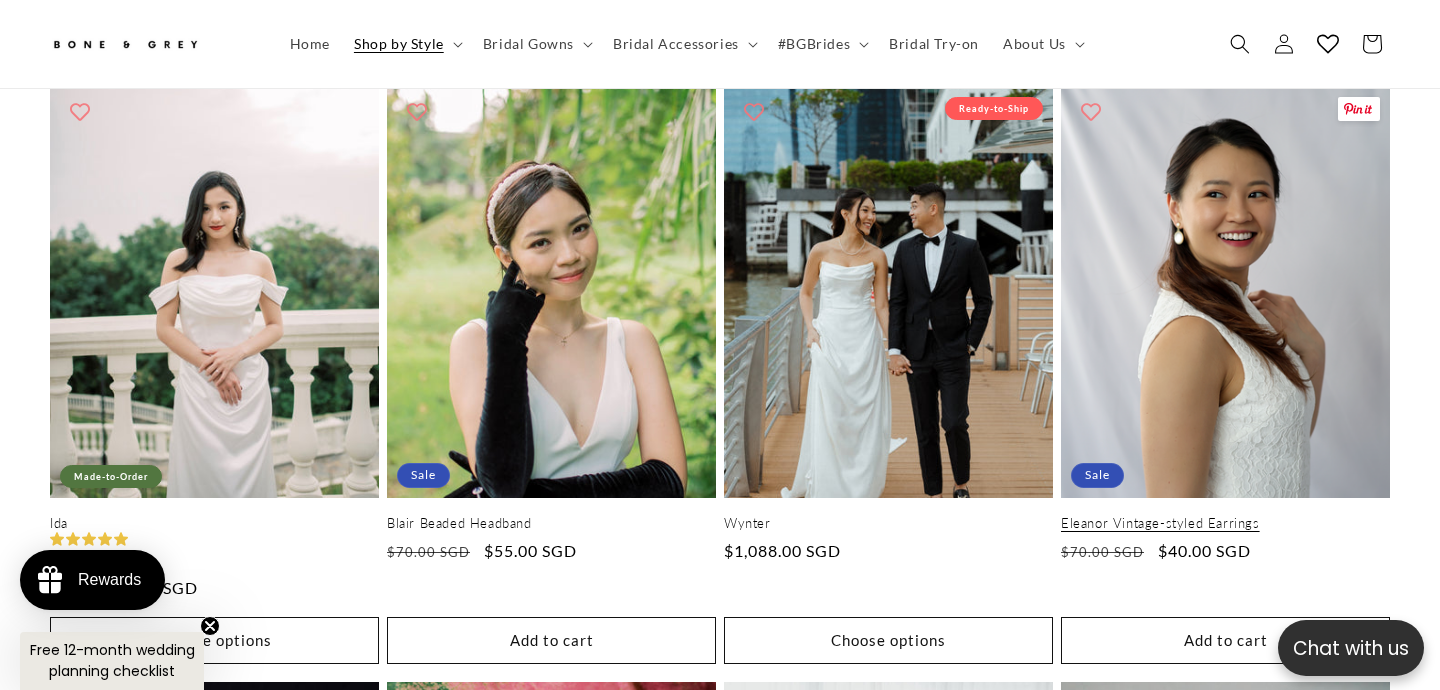 scroll, scrollTop: 1052, scrollLeft: 0, axis: vertical 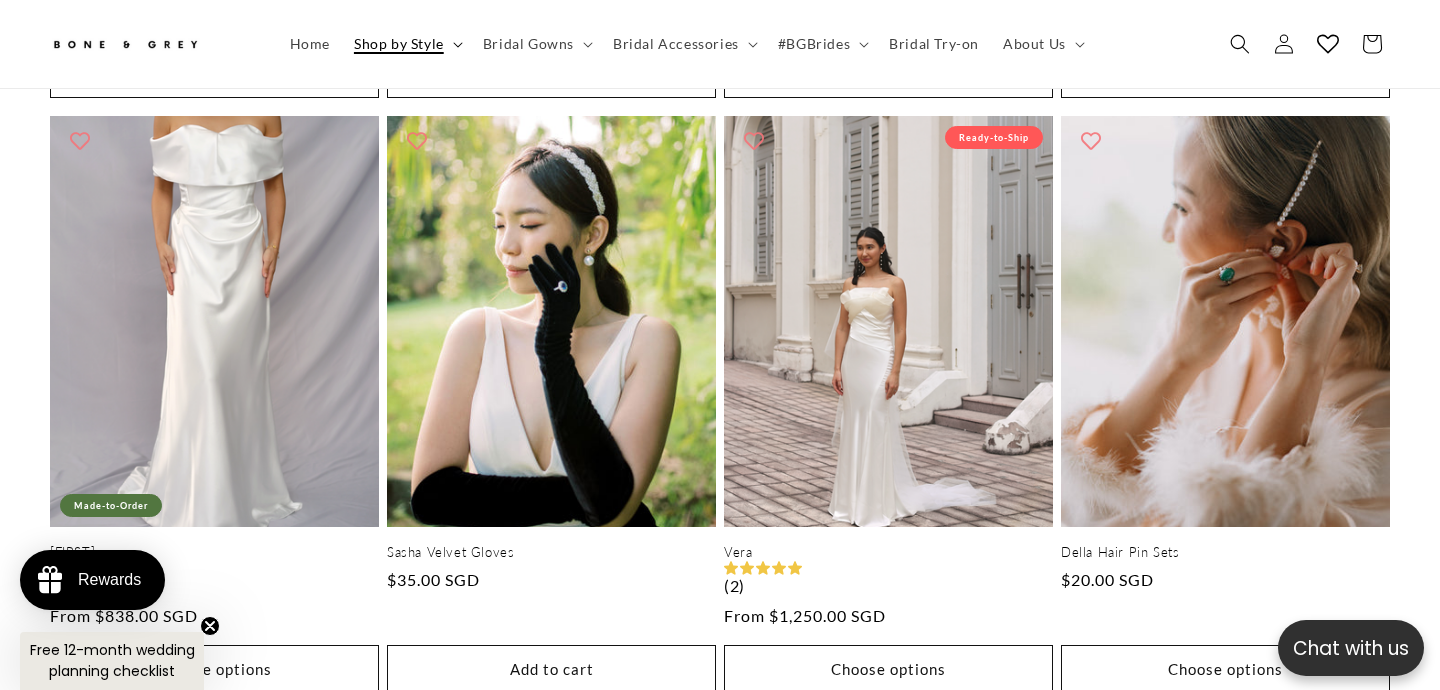 click on "Shop by Style" at bounding box center [399, 44] 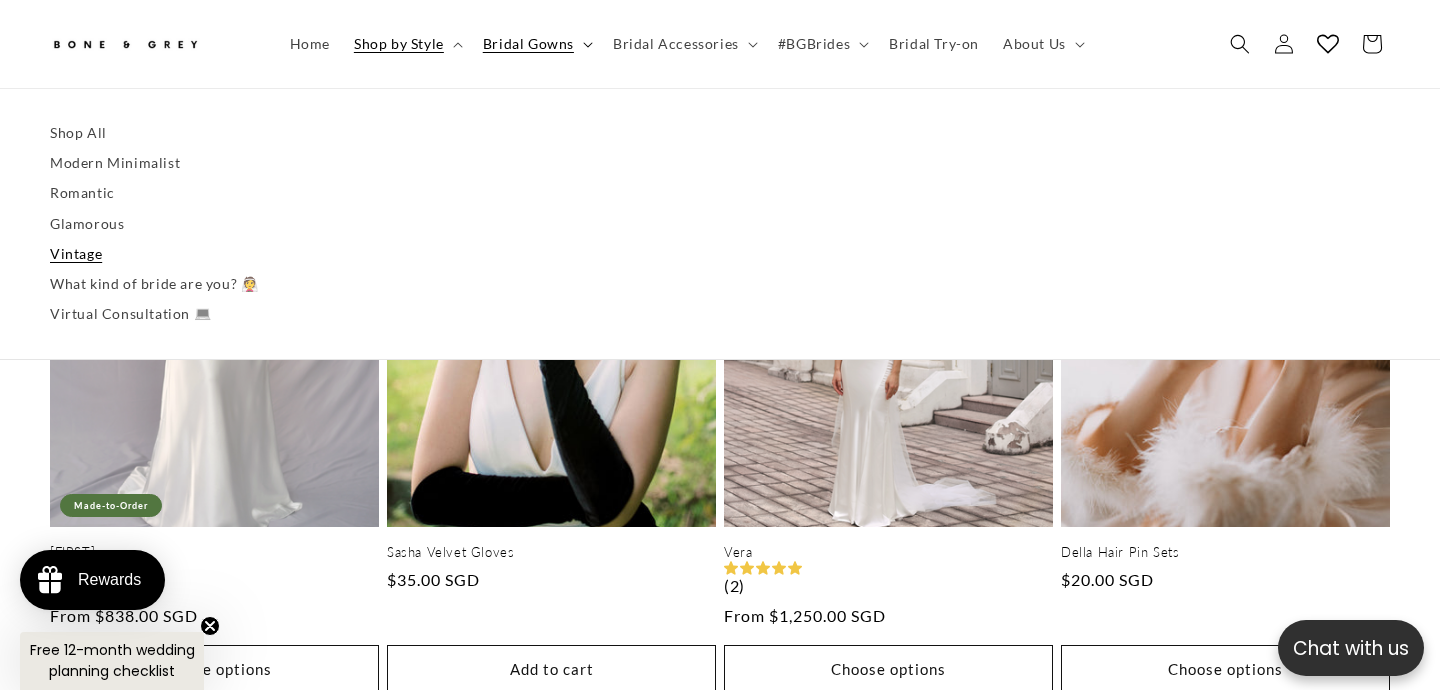 click on "Bridal Gowns" at bounding box center (536, 44) 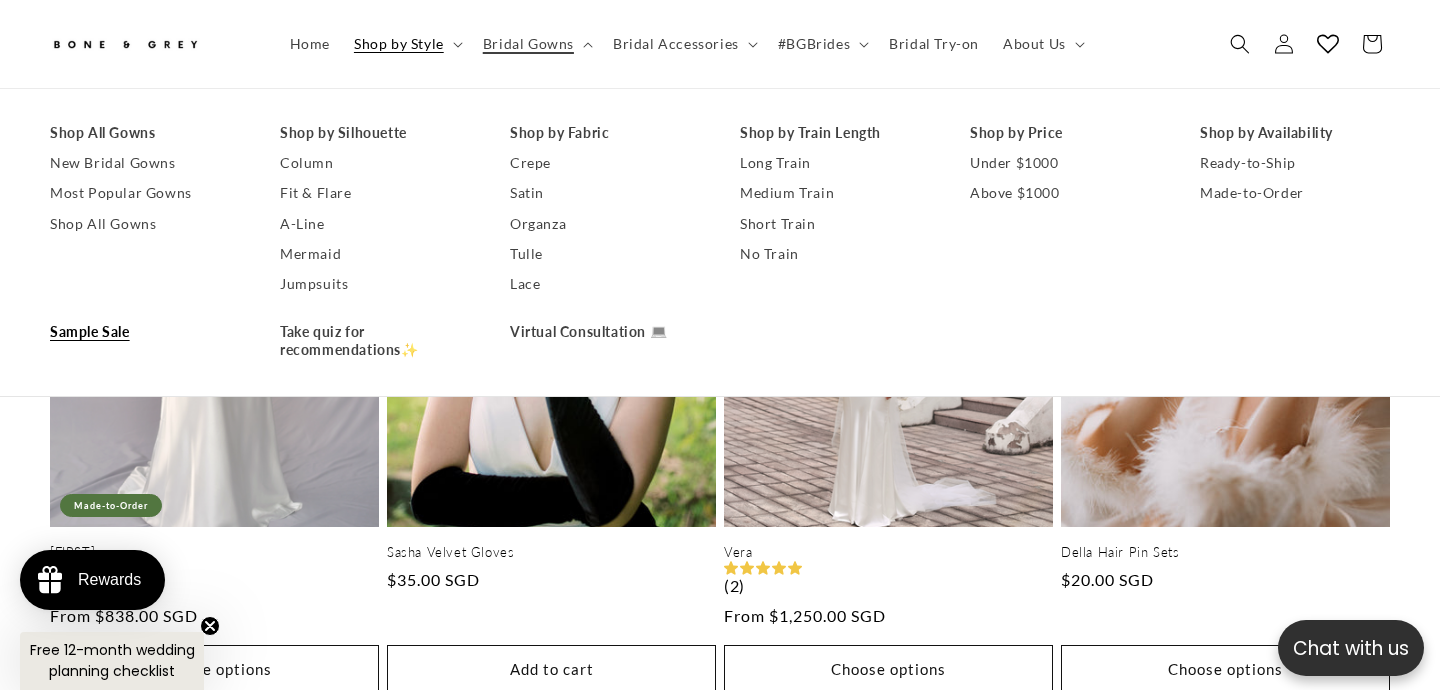 click on "Sample Sale" at bounding box center [145, 332] 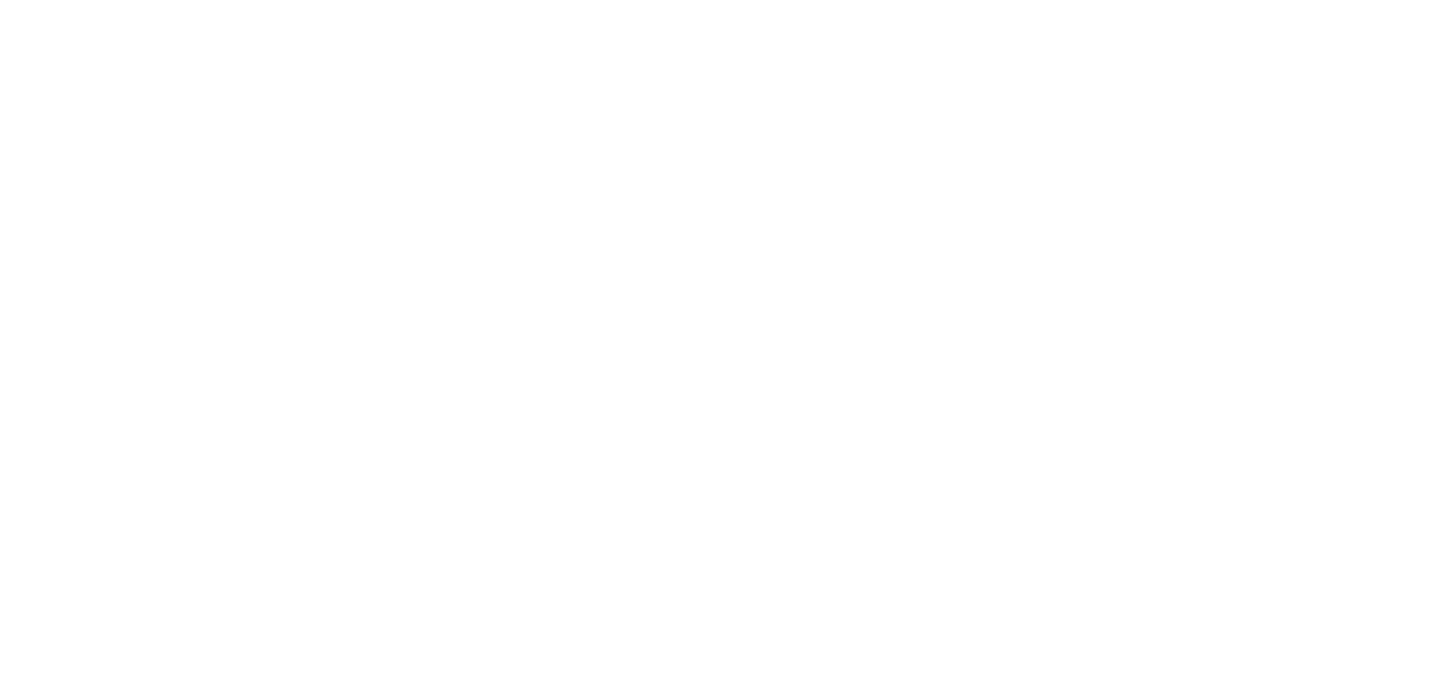 scroll, scrollTop: 0, scrollLeft: 0, axis: both 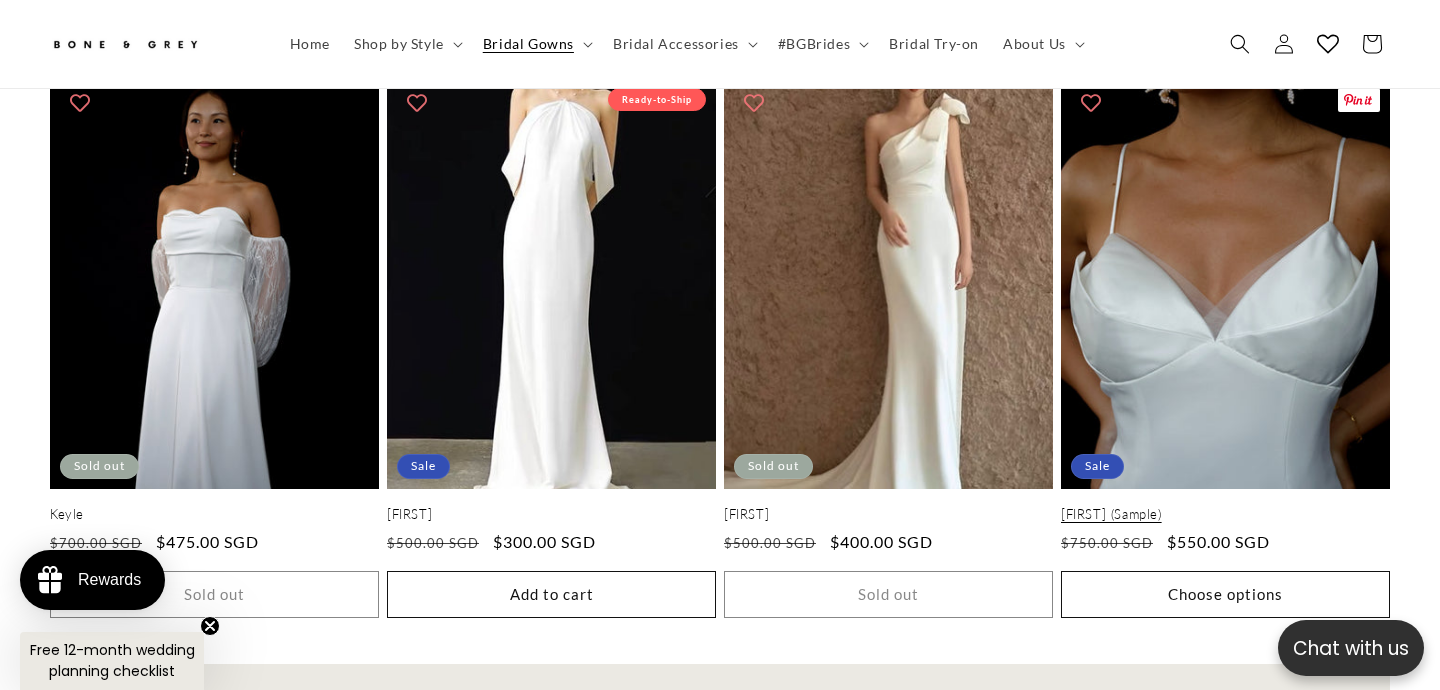 click on "Hazel (Sample)" at bounding box center (1225, 514) 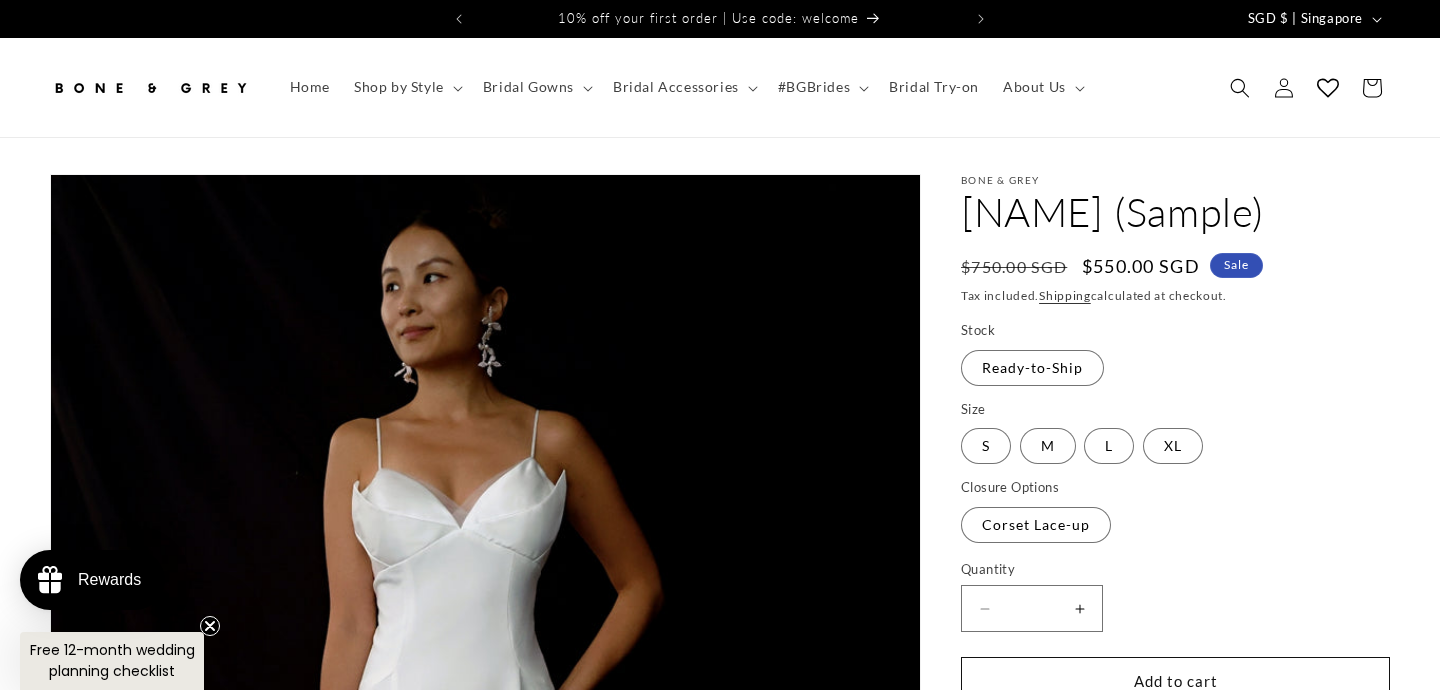 scroll, scrollTop: 0, scrollLeft: 0, axis: both 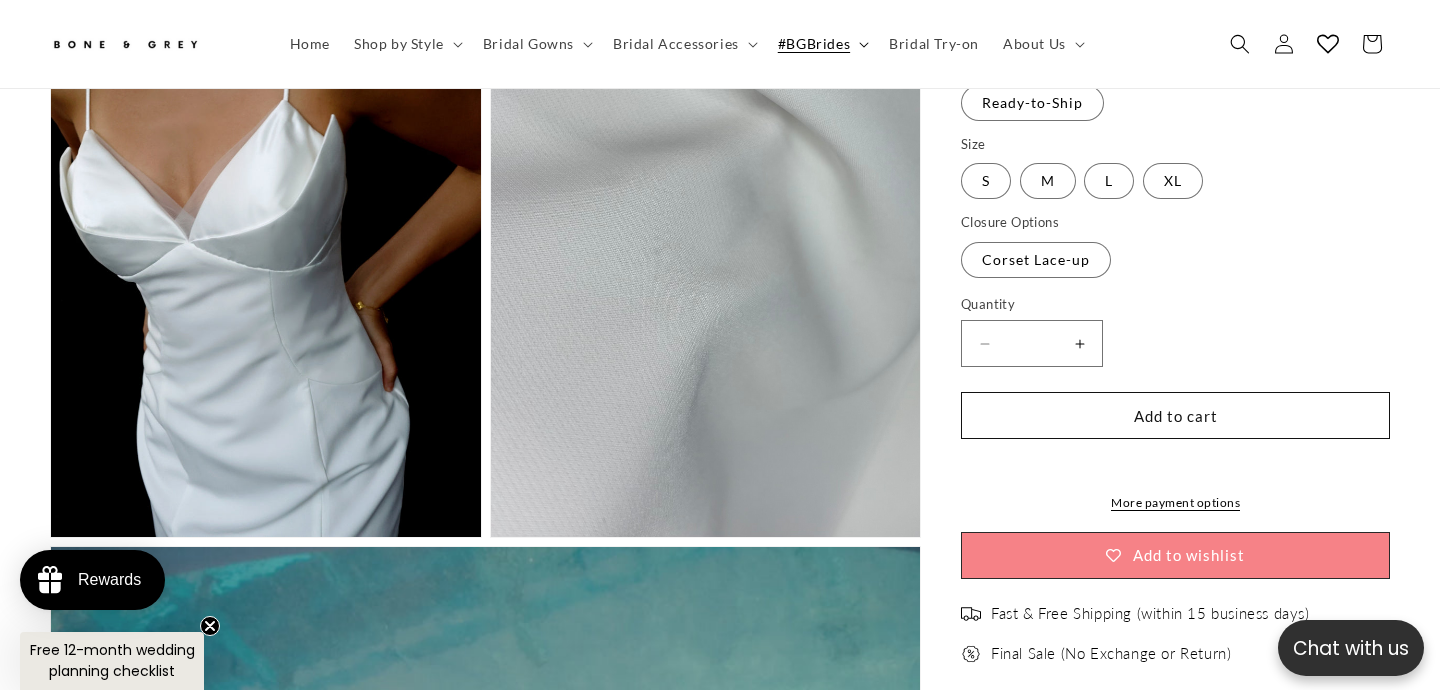 click on "#BGBrides" at bounding box center (821, 44) 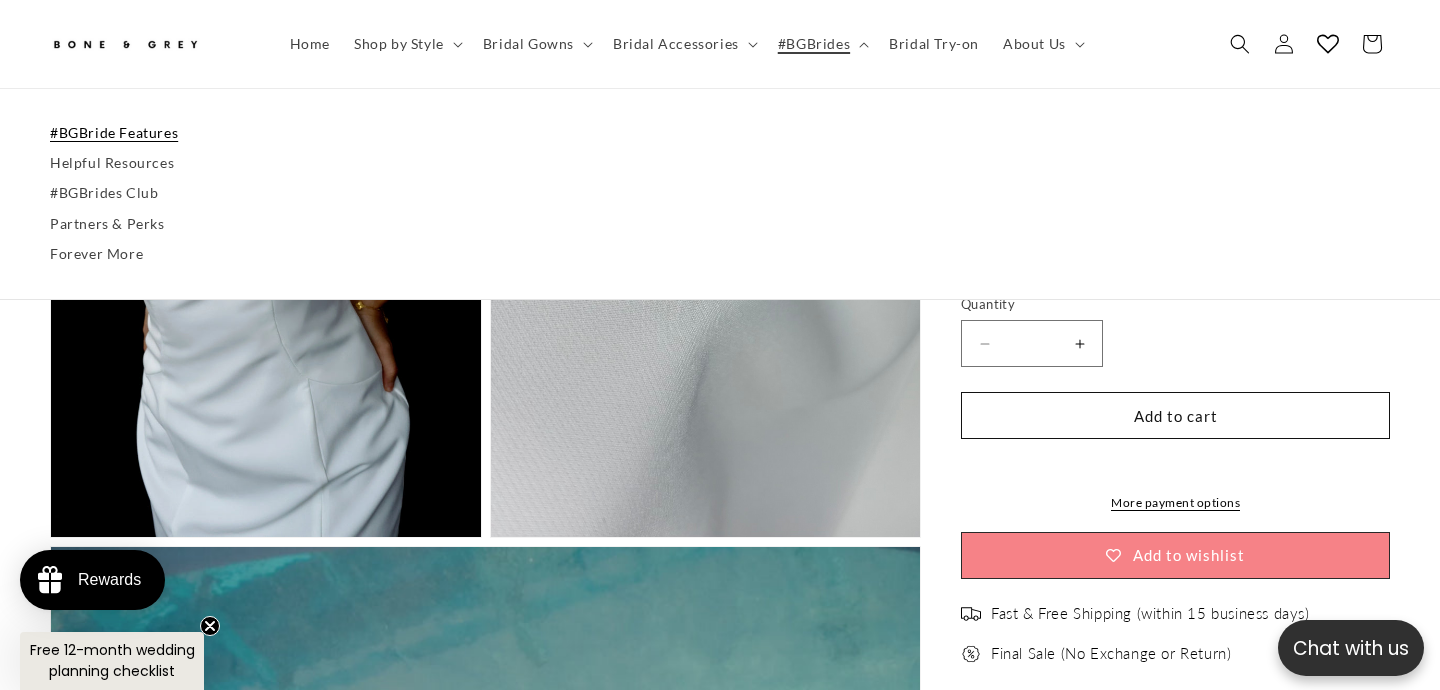 click on "#BGBride Features" at bounding box center (720, 133) 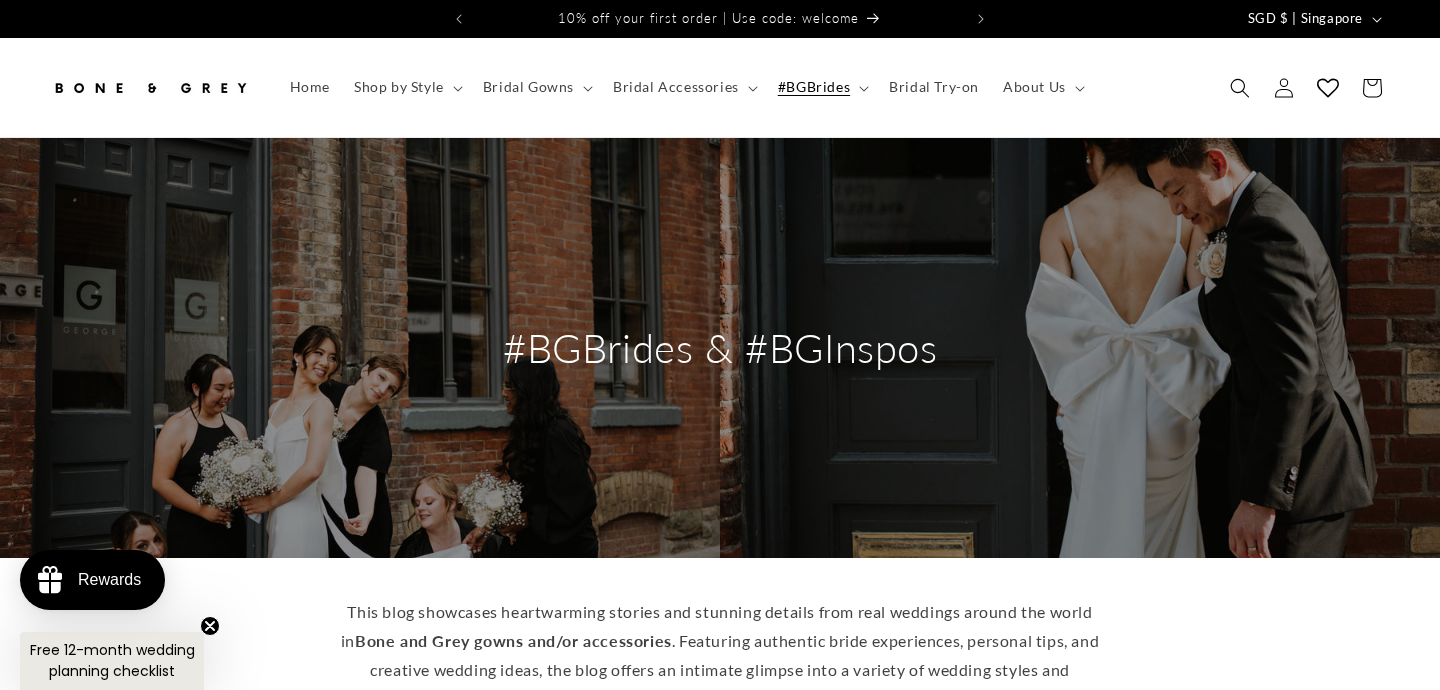 scroll, scrollTop: 0, scrollLeft: 0, axis: both 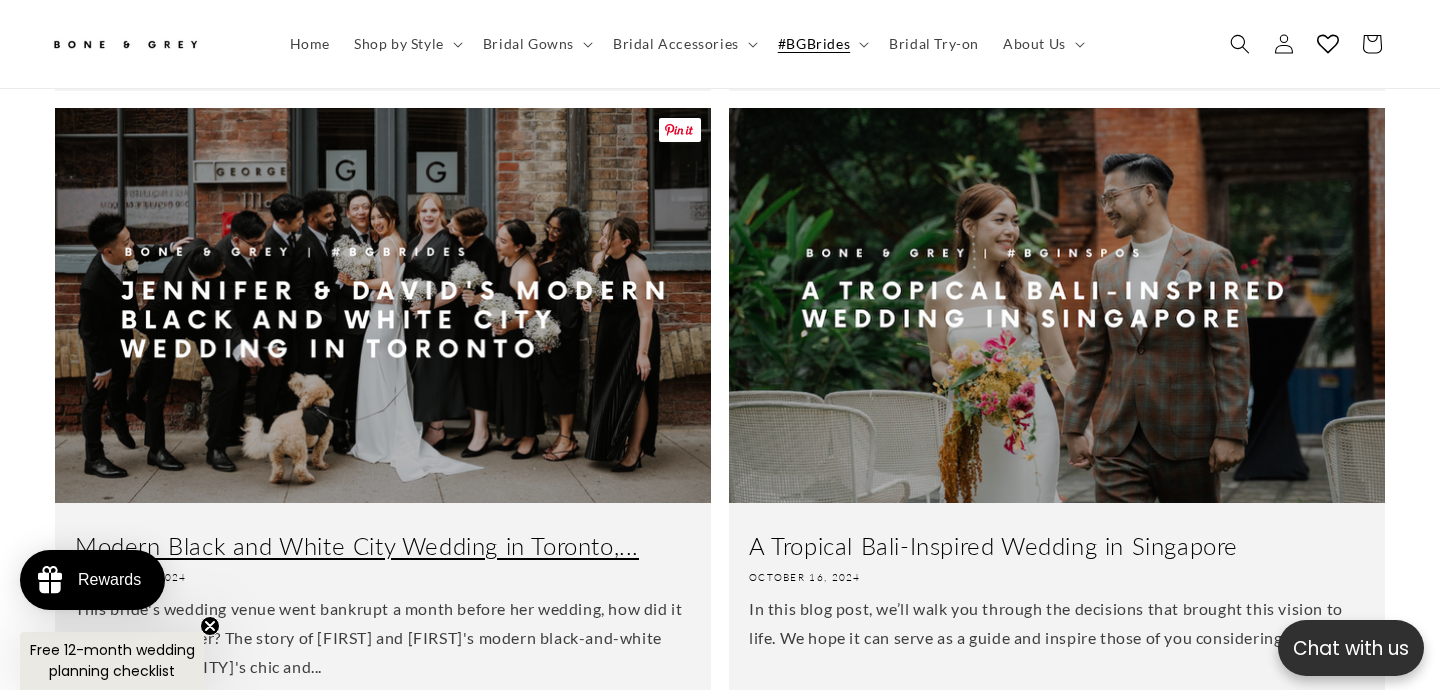 click on "Modern Black and White City Wedding in Toronto,..." at bounding box center [383, 546] 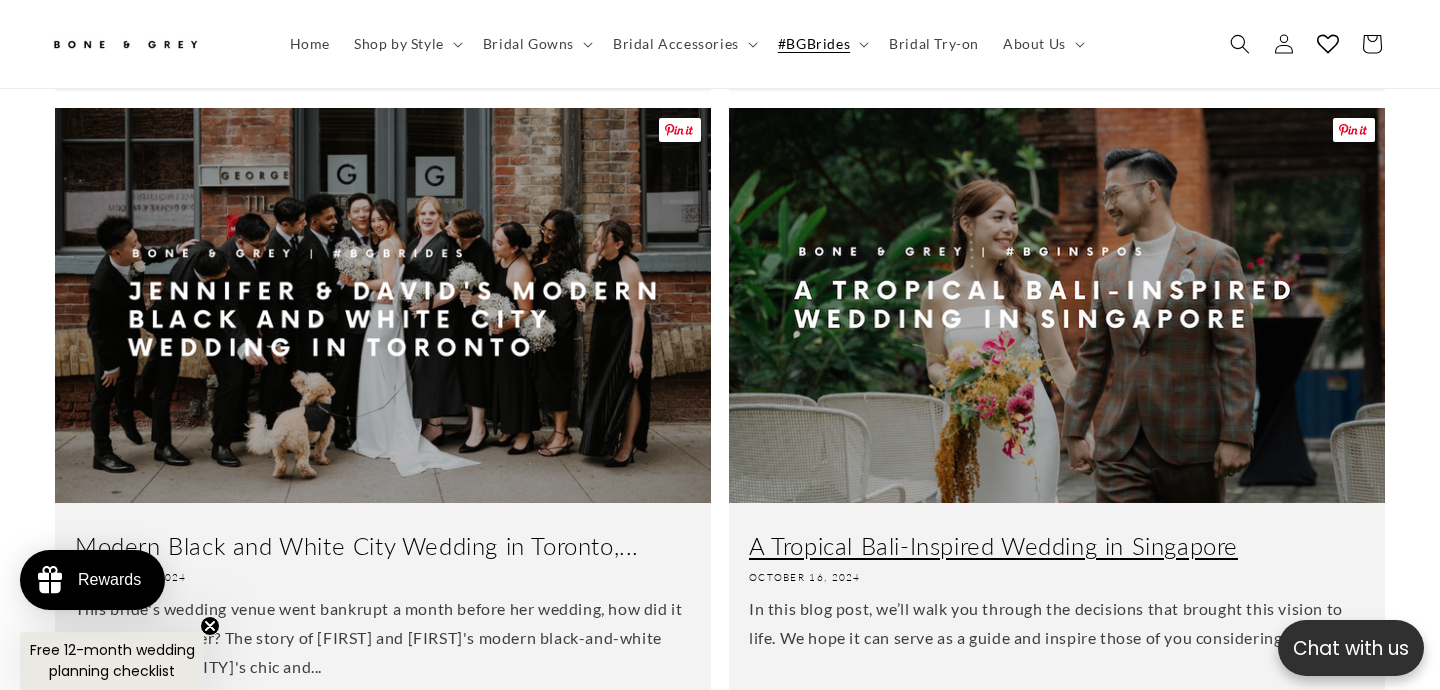 scroll, scrollTop: 0, scrollLeft: 0, axis: both 